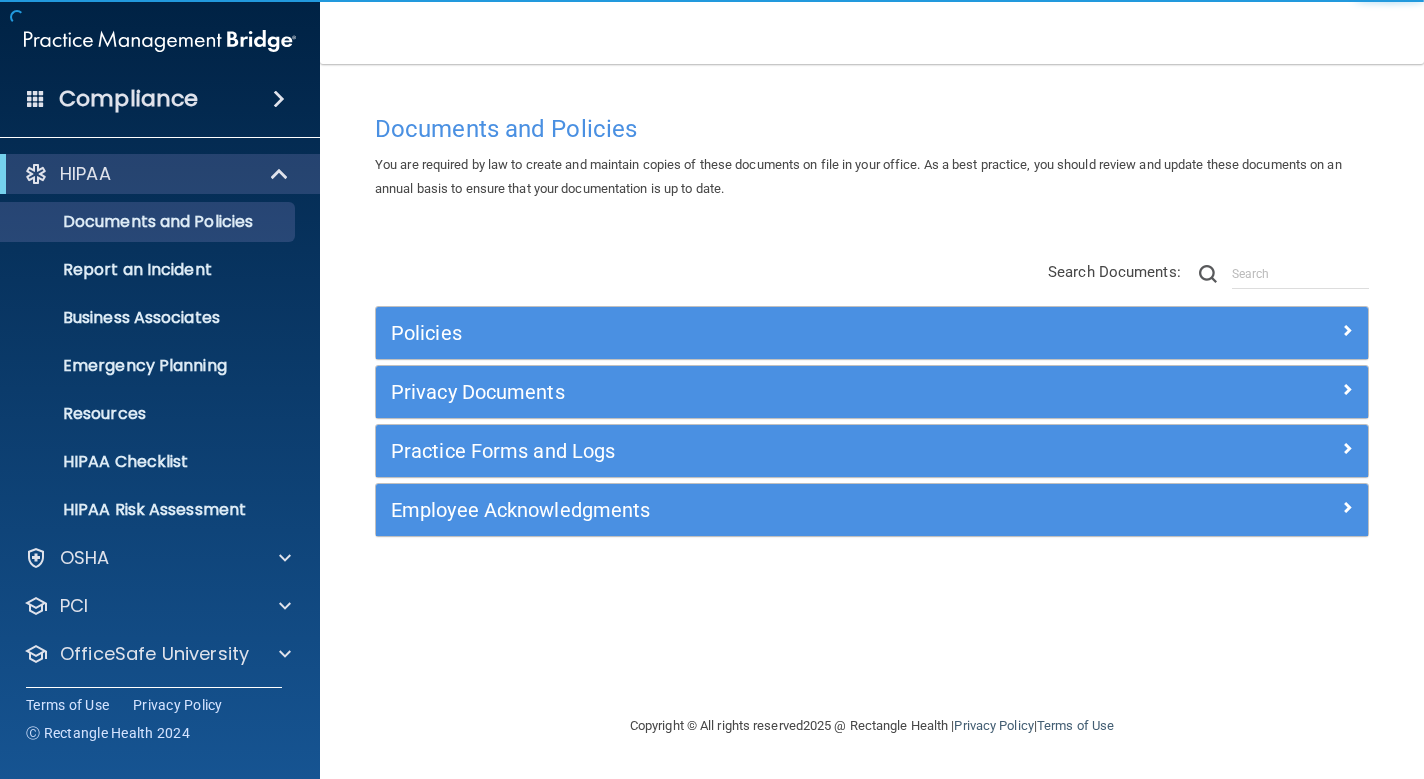 click on "Documents and Policies       You are required by law to create and maintain copies of these documents on file in your office. As a best practice, you should review and update these documents on an annual basis to ensure that your documentation is up to date.             There are no documents selected                Search Documents:                      Search Results            Name  Description        Acceptable Use Policy   Acceptable Use Policy     Policy that defines acceptable and unacceptable use of electronic devices and network resources in conjunction with its established culture of ethical and lawful behavior, openness, trust, and integrity.        Business Associates Policy   Business Associates Policy     Policy that describes the obligations of business associates and the requirements for contracting with business associates.        Complaint Process Policy   Complaint Process Policy            Document Destruction Policy   Document Destruction Policy" at bounding box center [872, 409] 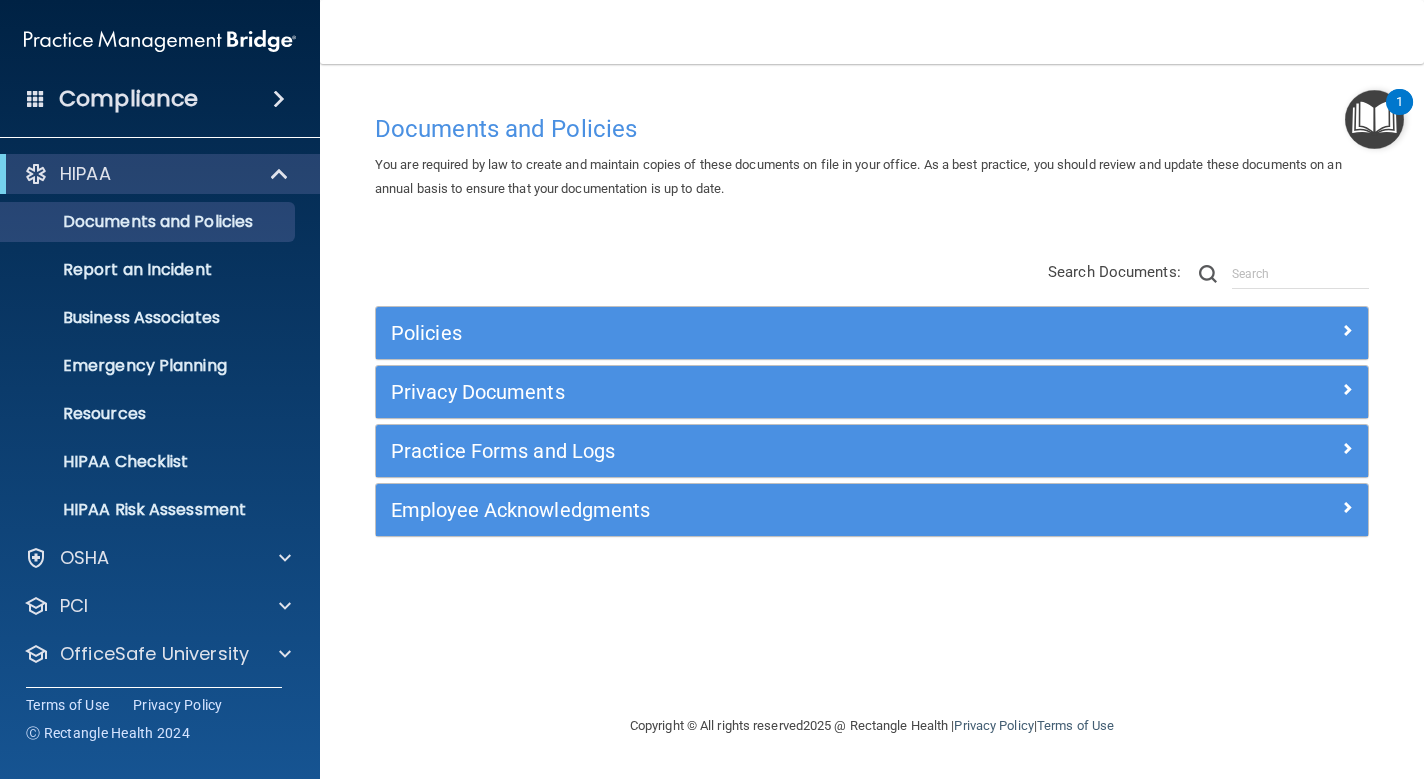 click on "Documents and Policies       You are required by law to create and maintain copies of these documents on file in your office. As a best practice, you should review and update these documents on an annual basis to ensure that your documentation is up to date.             There are no documents selected                Search Documents:                      Search Results            Name  Description        Acceptable Use Policy   Acceptable Use Policy     Policy that defines acceptable and unacceptable use of electronic devices and network resources in conjunction with its established culture of ethical and lawful behavior, openness, trust, and integrity.        Business Associates Policy   Business Associates Policy     Policy that describes the obligations of business associates and the requirements for contracting with business associates.        Complaint Process Policy   Complaint Process Policy            Document Destruction Policy   Document Destruction Policy" at bounding box center [872, 409] 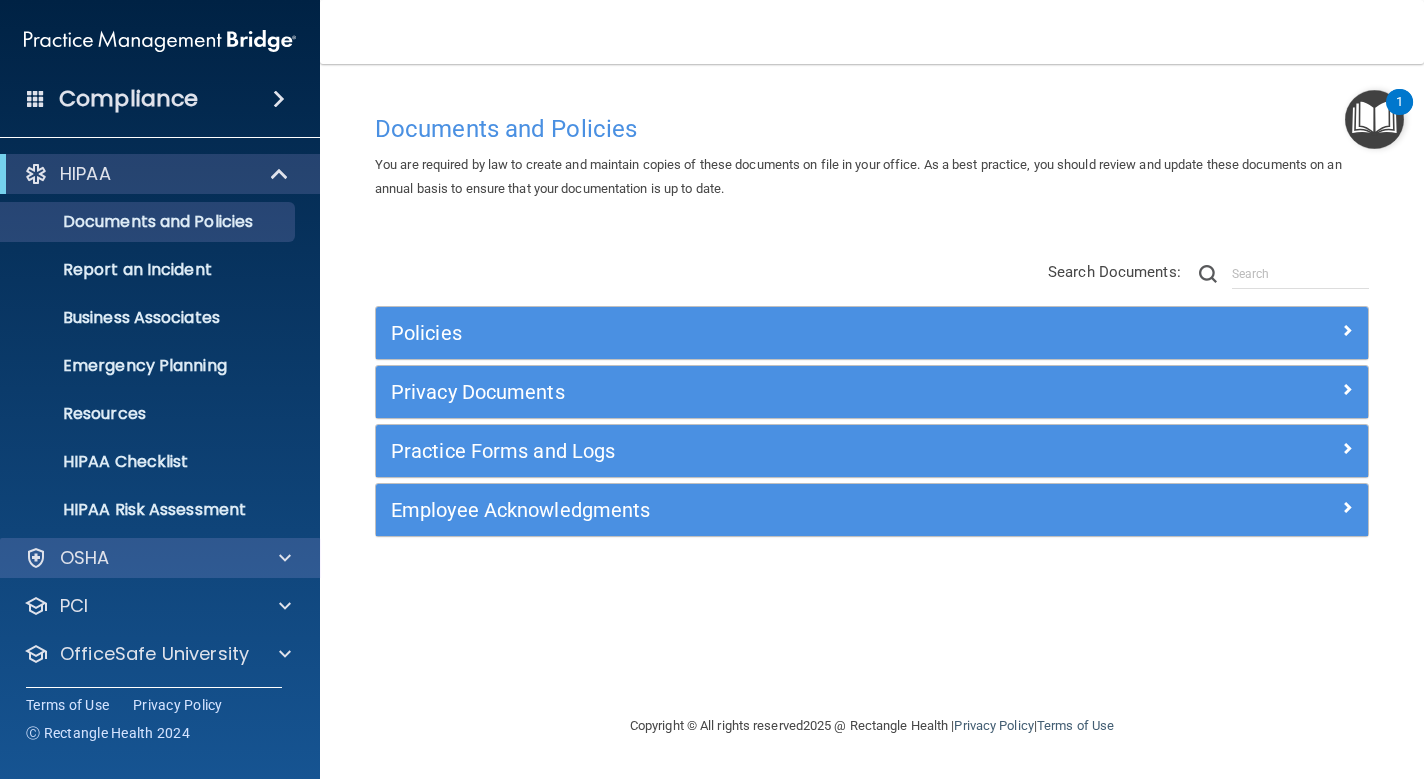 click at bounding box center [282, 558] 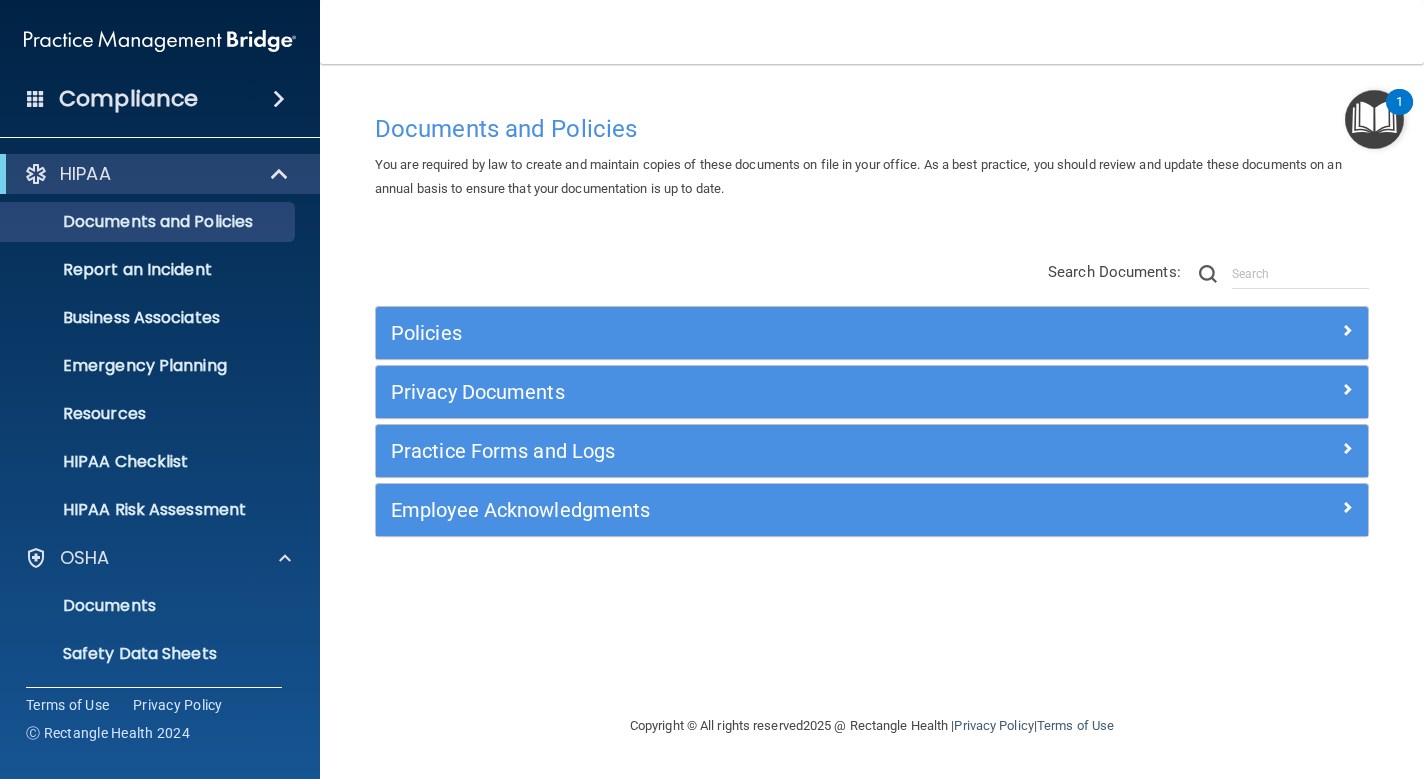 click on "Documents and Policies       You are required by law to create and maintain copies of these documents on file in your office. As a best practice, you should review and update these documents on an annual basis to ensure that your documentation is up to date.             There are no documents selected                Search Documents:                      Search Results            Name  Description        Acceptable Use Policy   Acceptable Use Policy     Policy that defines acceptable and unacceptable use of electronic devices and network resources in conjunction with its established culture of ethical and lawful behavior, openness, trust, and integrity.        Business Associates Policy   Business Associates Policy     Policy that describes the obligations of business associates and the requirements for contracting with business associates.        Complaint Process Policy   Complaint Process Policy            Document Destruction Policy   Document Destruction Policy" at bounding box center (872, 409) 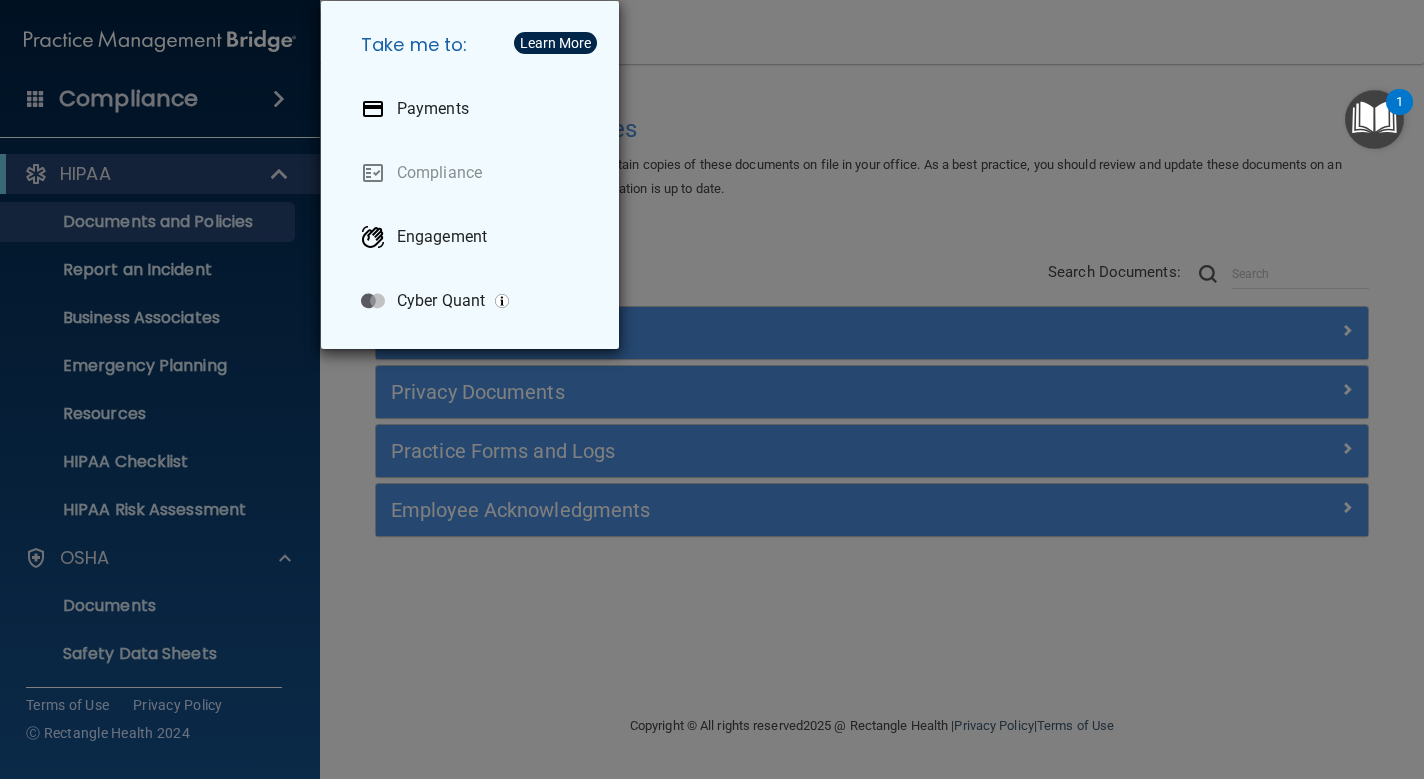 click on "Take me to:             Payments                   Compliance                     Engagement                     Cyber Quant" at bounding box center (712, 389) 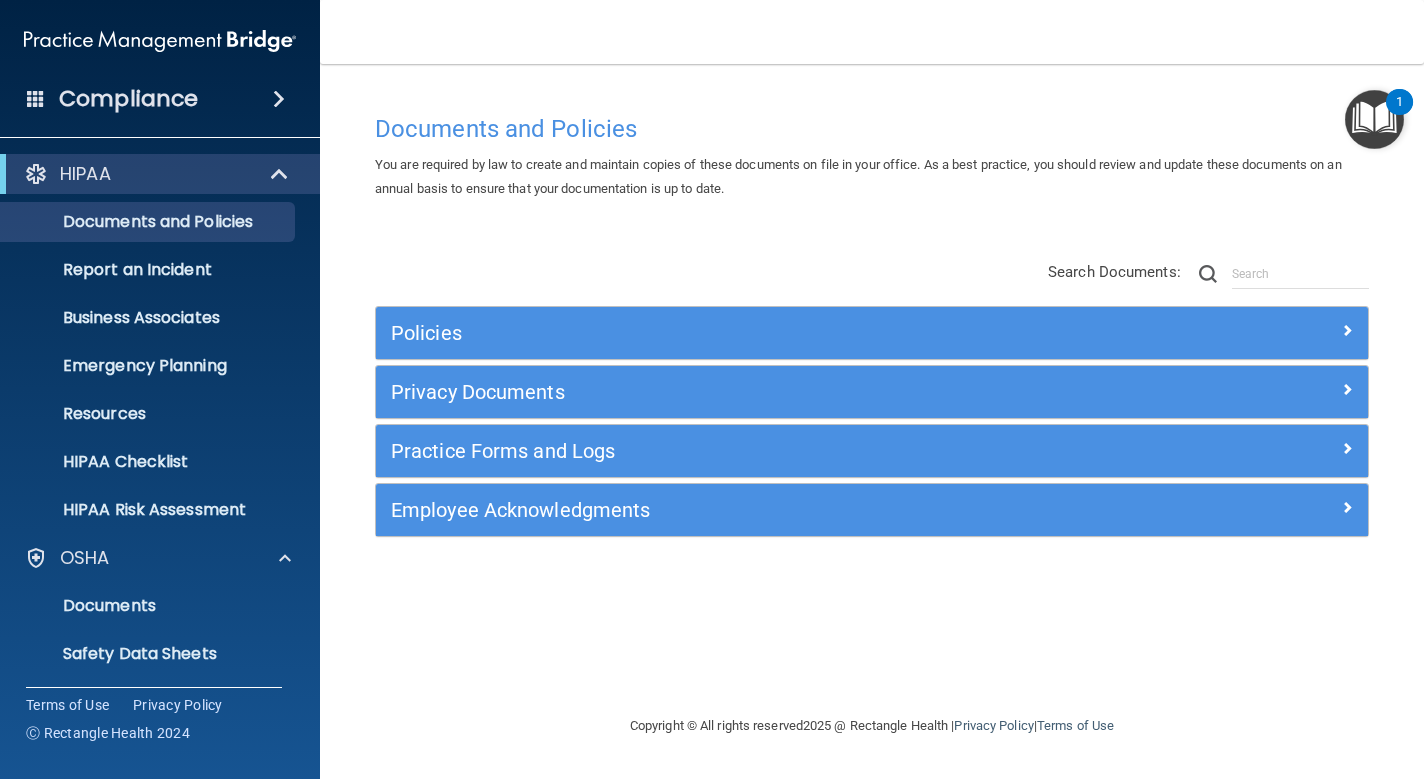click at bounding box center [279, 99] 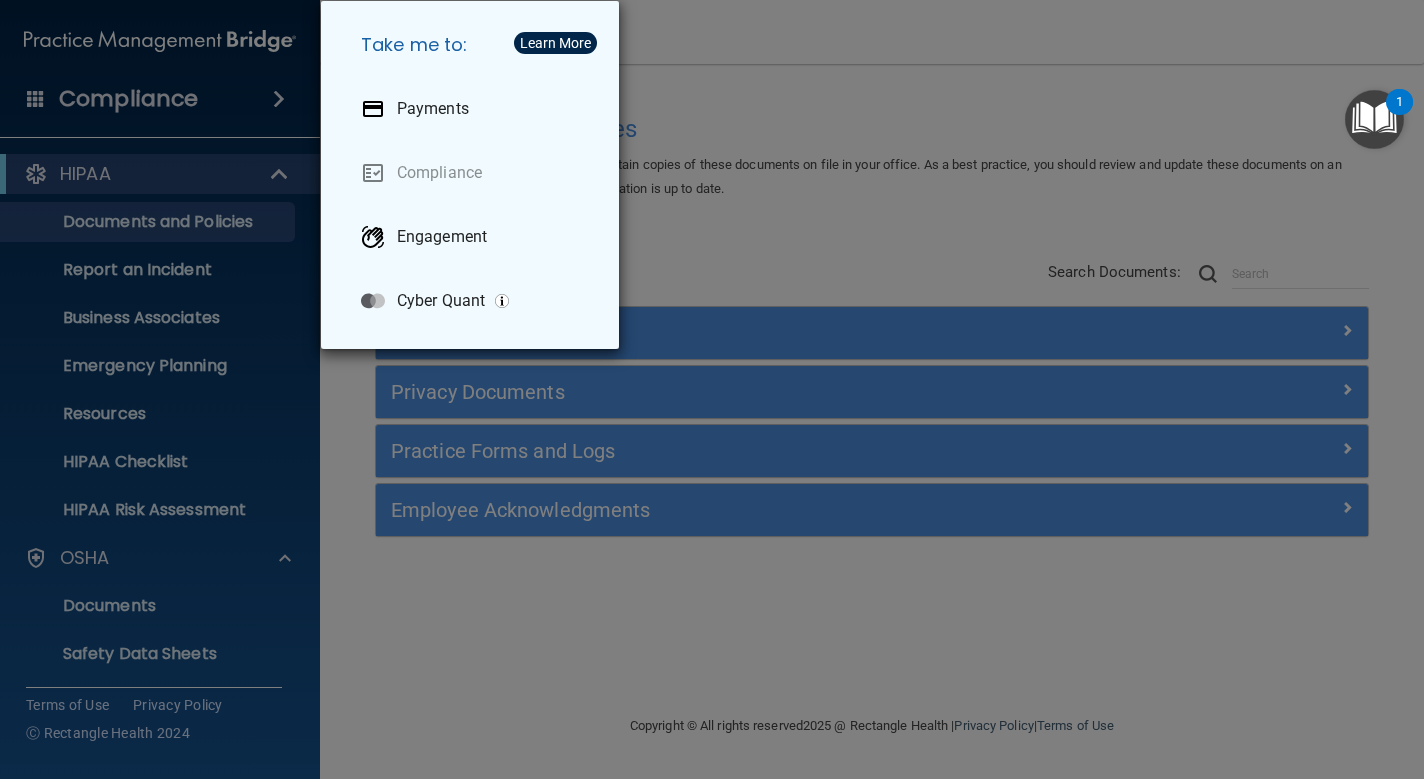 click on "Take me to:             Payments                   Compliance                     Engagement                     Cyber Quant" at bounding box center [712, 389] 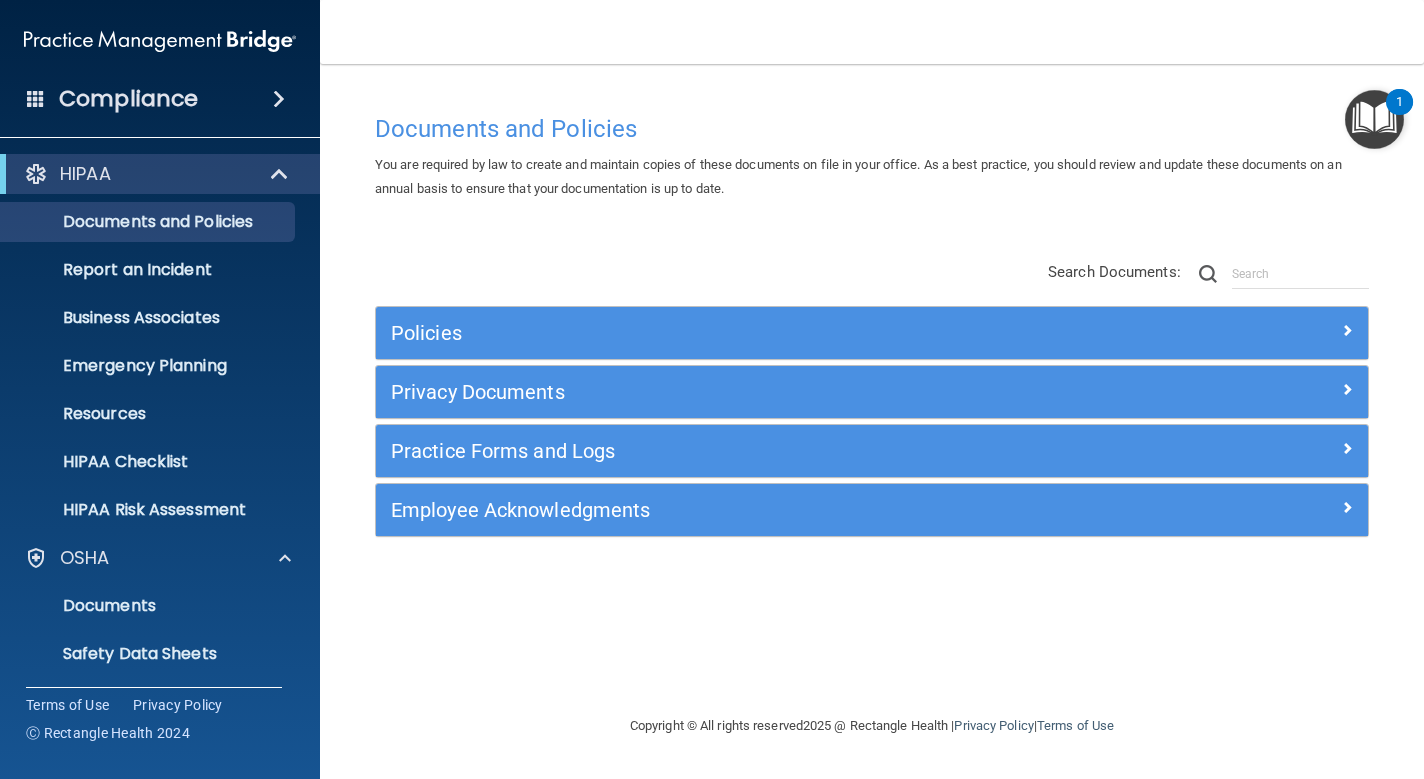 click on "Terms of Use   Privacy Policy   Ⓒ Rectangle Health 2024" at bounding box center [154, 718] 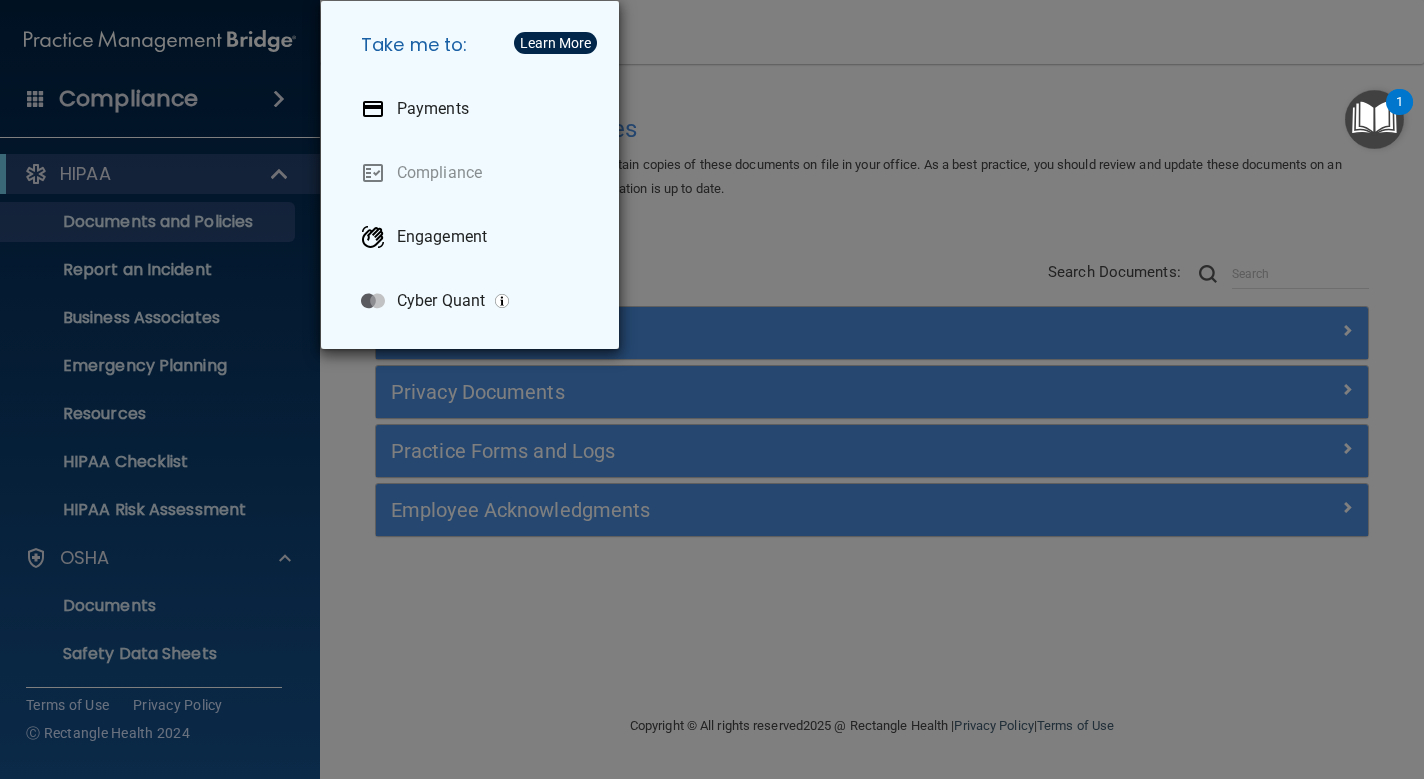 click on "Take me to:             Payments                   Compliance                     Engagement                     Cyber Quant" at bounding box center [712, 389] 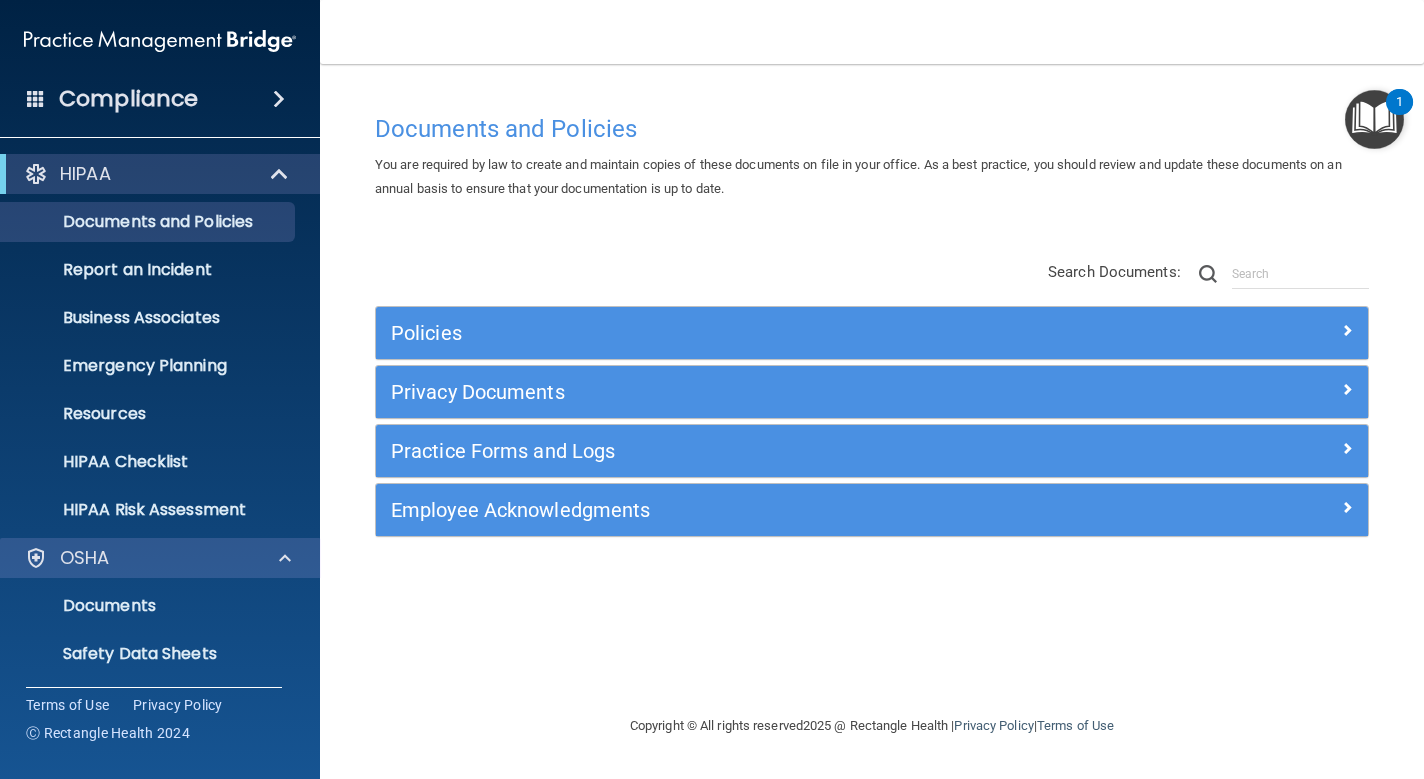 click at bounding box center [282, 558] 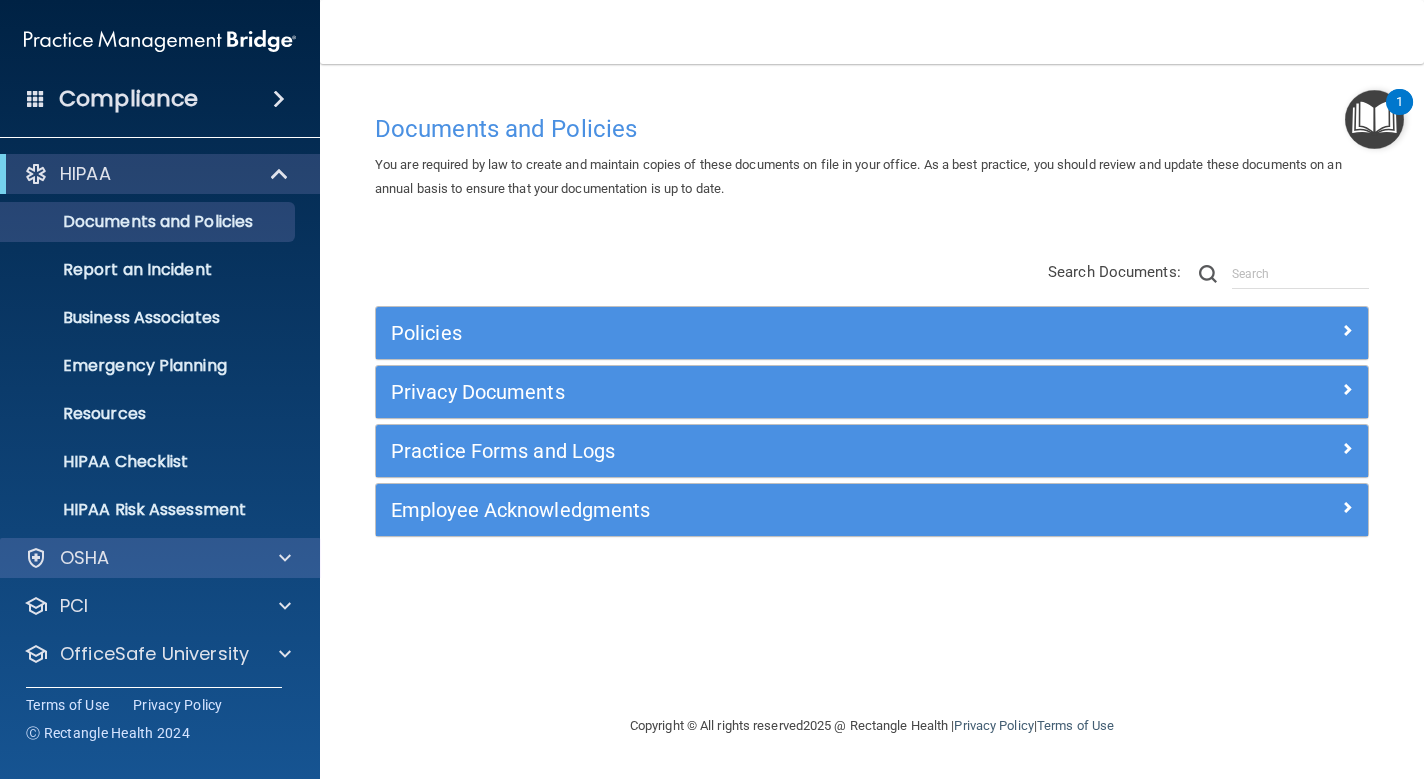 click at bounding box center [282, 558] 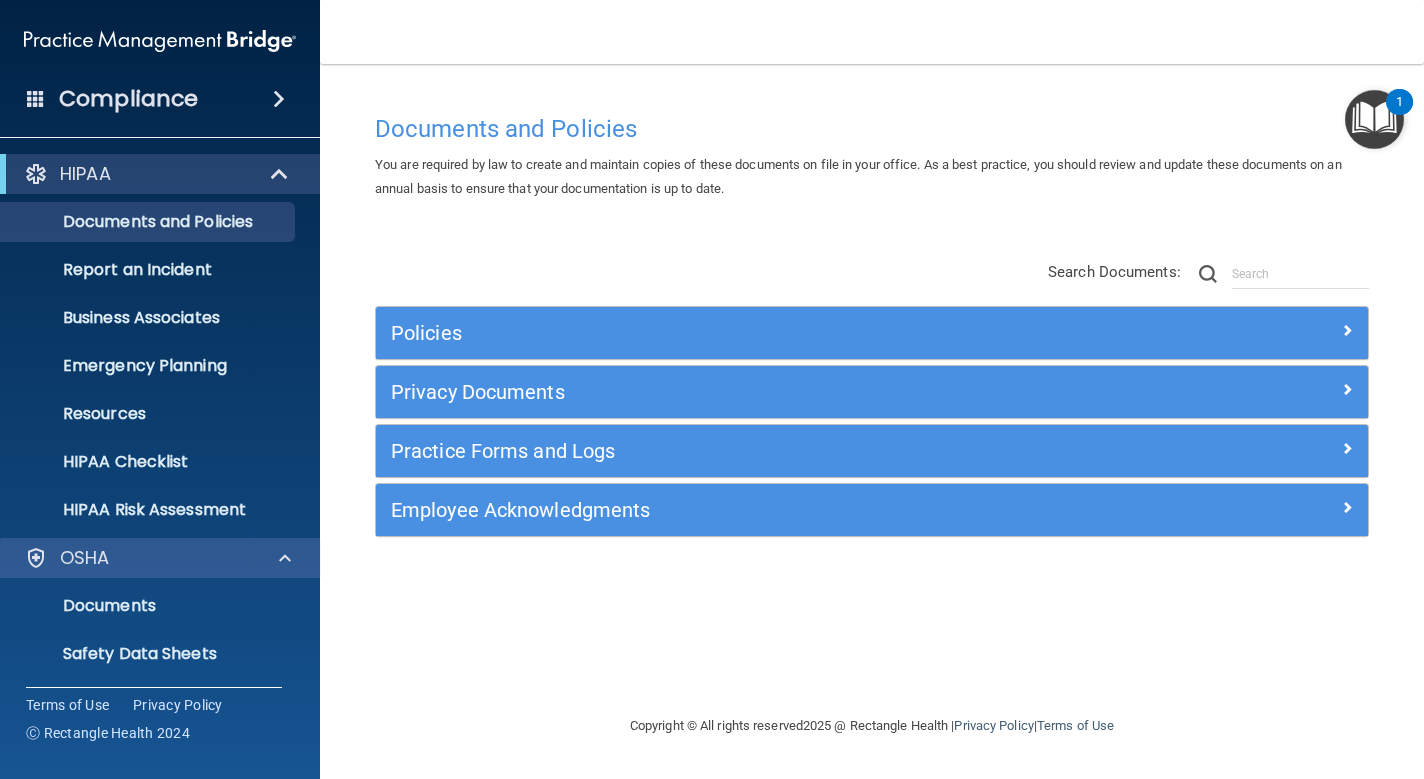 click at bounding box center (282, 558) 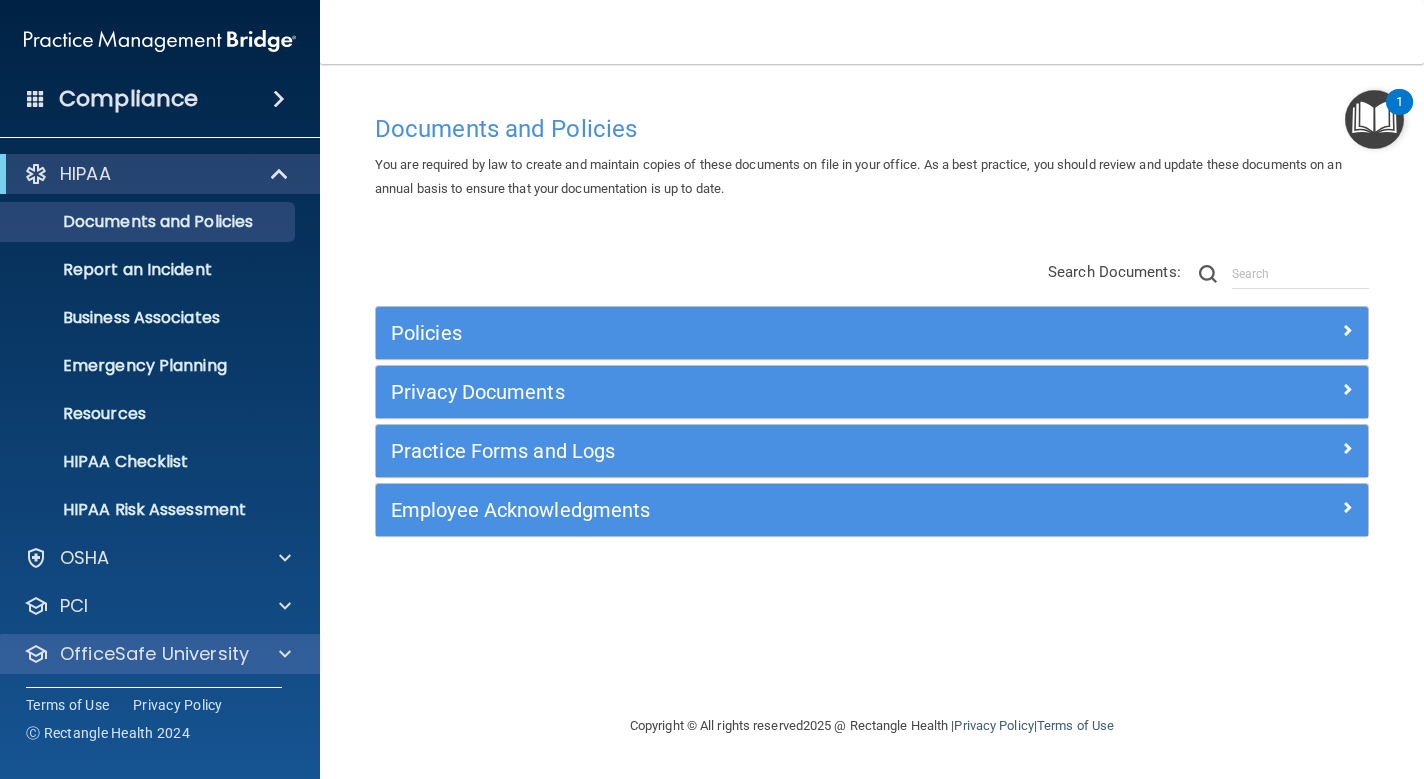 click on "OfficeSafe University" at bounding box center [154, 654] 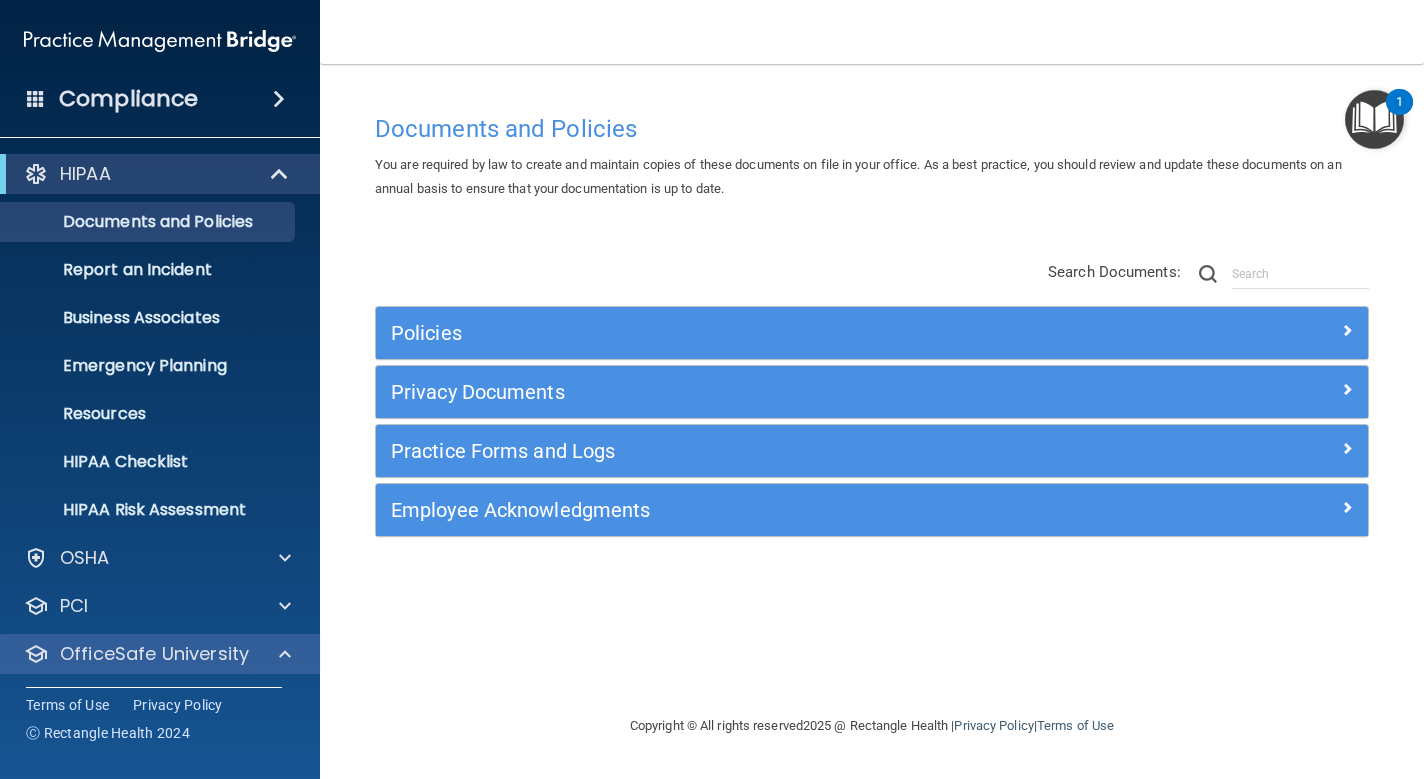 click on "OfficeSafe University" at bounding box center (154, 654) 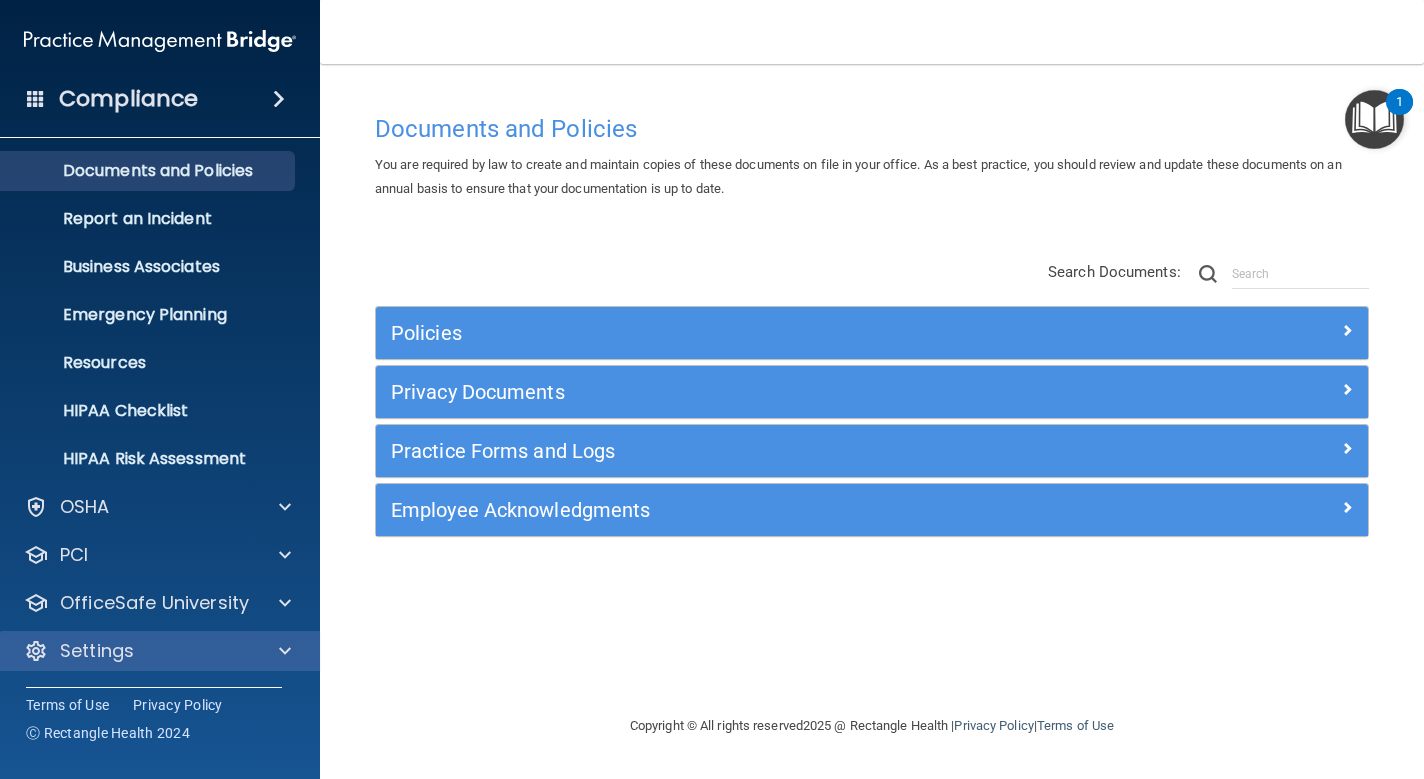 scroll, scrollTop: 51, scrollLeft: 0, axis: vertical 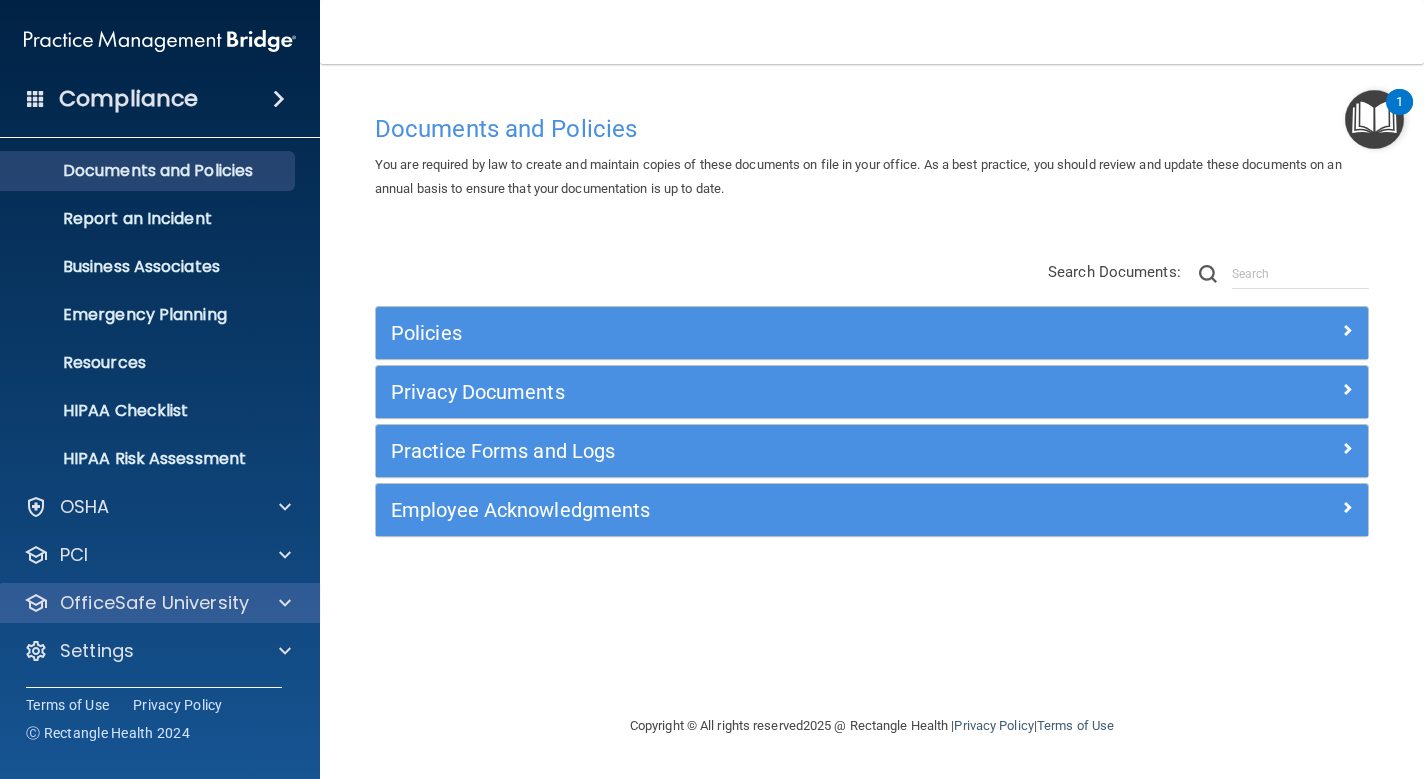 click at bounding box center (285, 603) 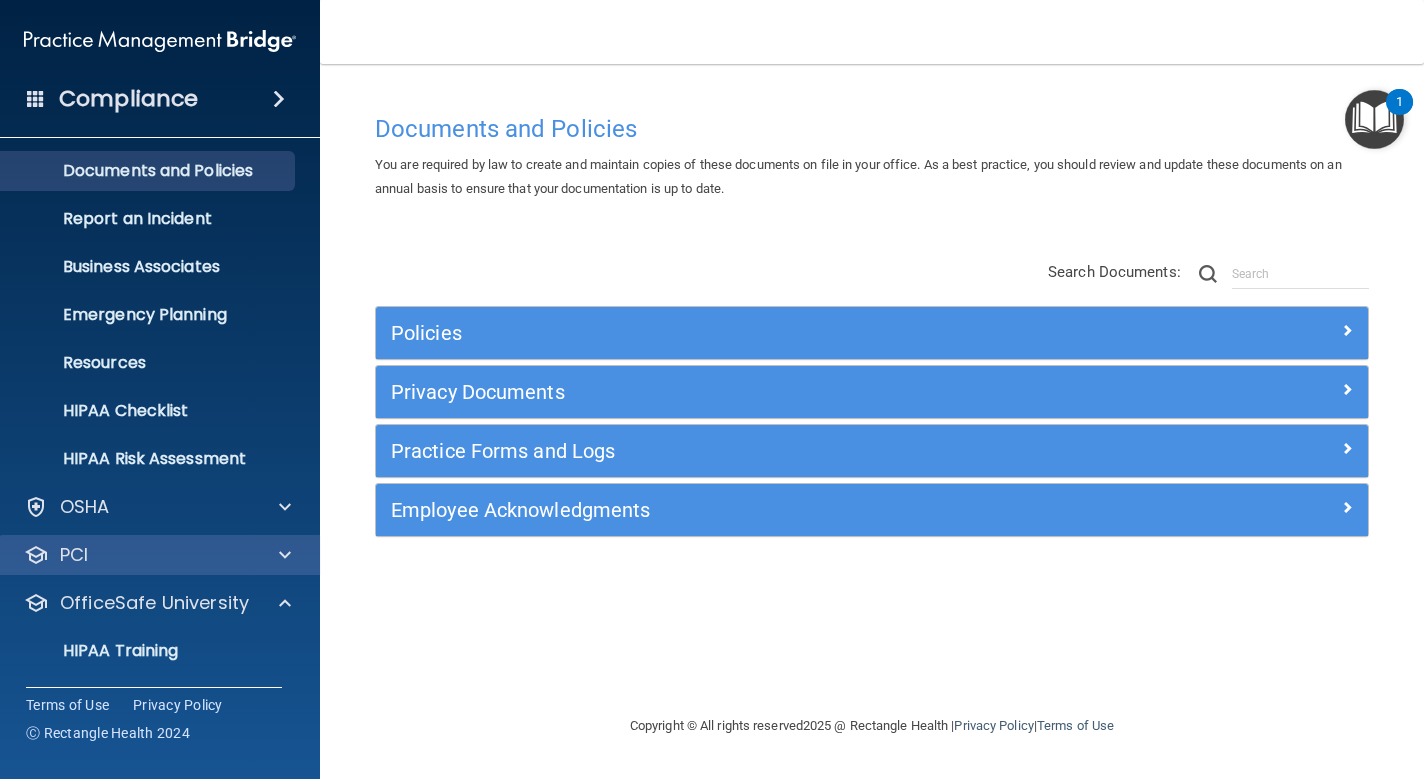 click at bounding box center (285, 555) 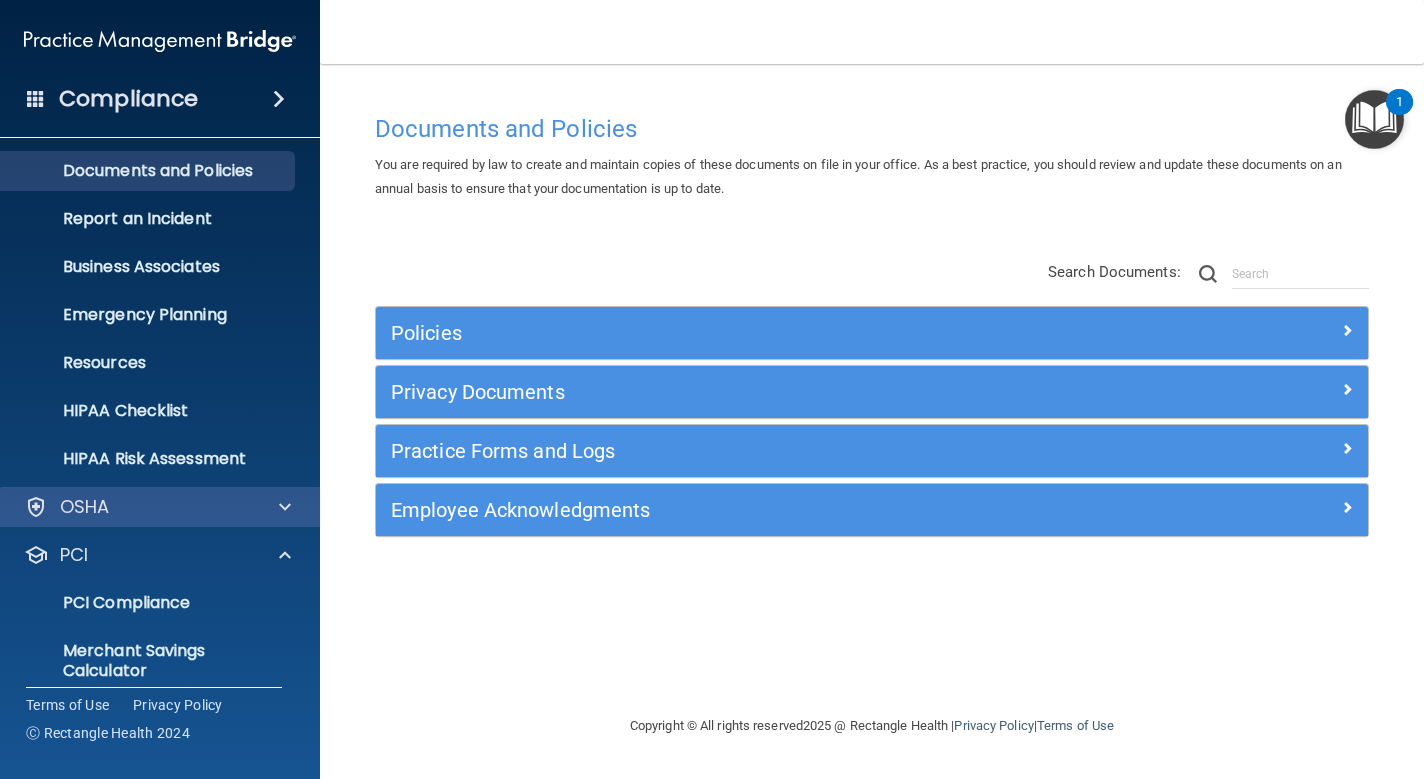 click on "OSHA" at bounding box center (133, 507) 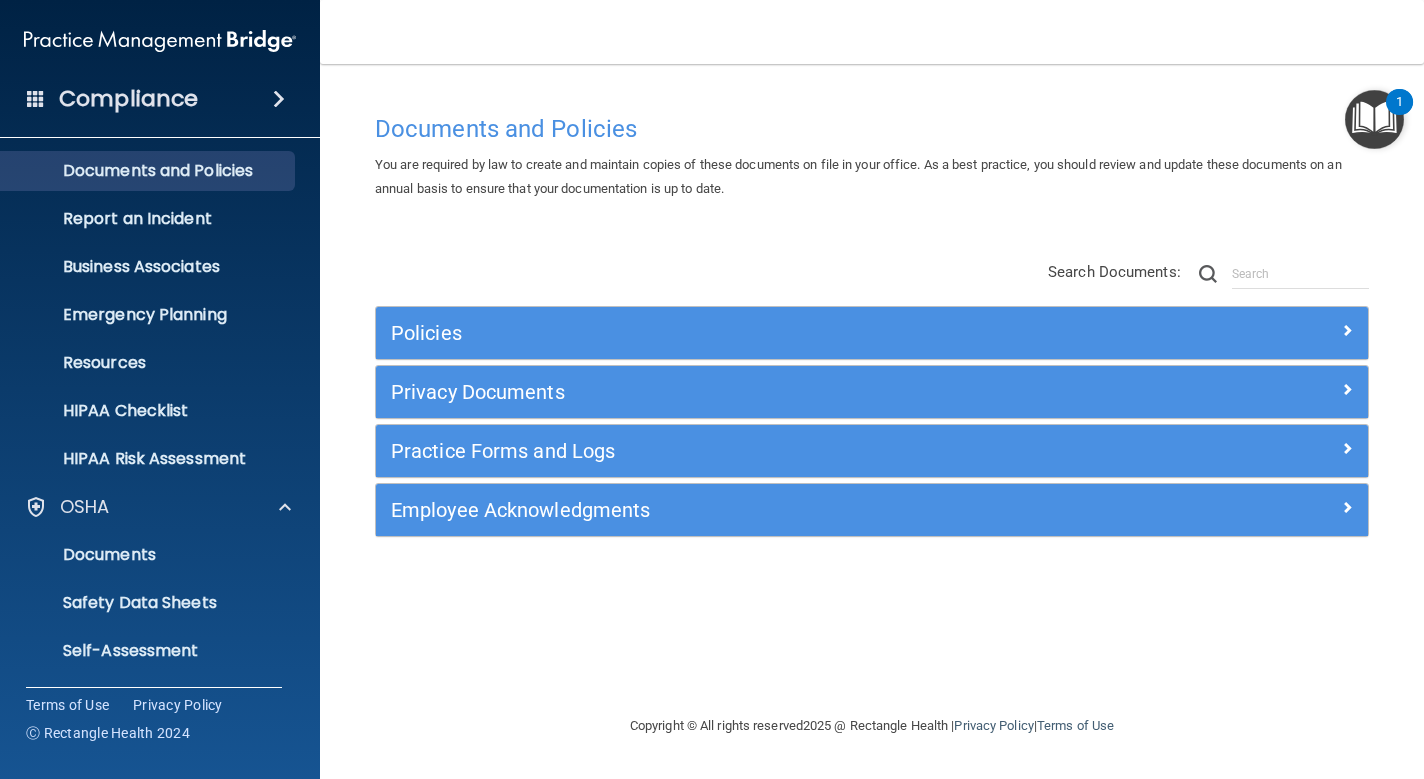 click on "Documents and Policies       You are required by law to create and maintain copies of these documents on file in your office. As a best practice, you should review and update these documents on an annual basis to ensure that your documentation is up to date.             There are no documents selected                Search Documents:                      Search Results            Name  Description        Acceptable Use Policy   Acceptable Use Policy     Policy that defines acceptable and unacceptable use of electronic devices and network resources in conjunction with its established culture of ethical and lawful behavior, openness, trust, and integrity.        Business Associates Policy   Business Associates Policy     Policy that describes the obligations of business associates and the requirements for contracting with business associates.        Complaint Process Policy   Complaint Process Policy            Document Destruction Policy   Document Destruction Policy" at bounding box center (872, 421) 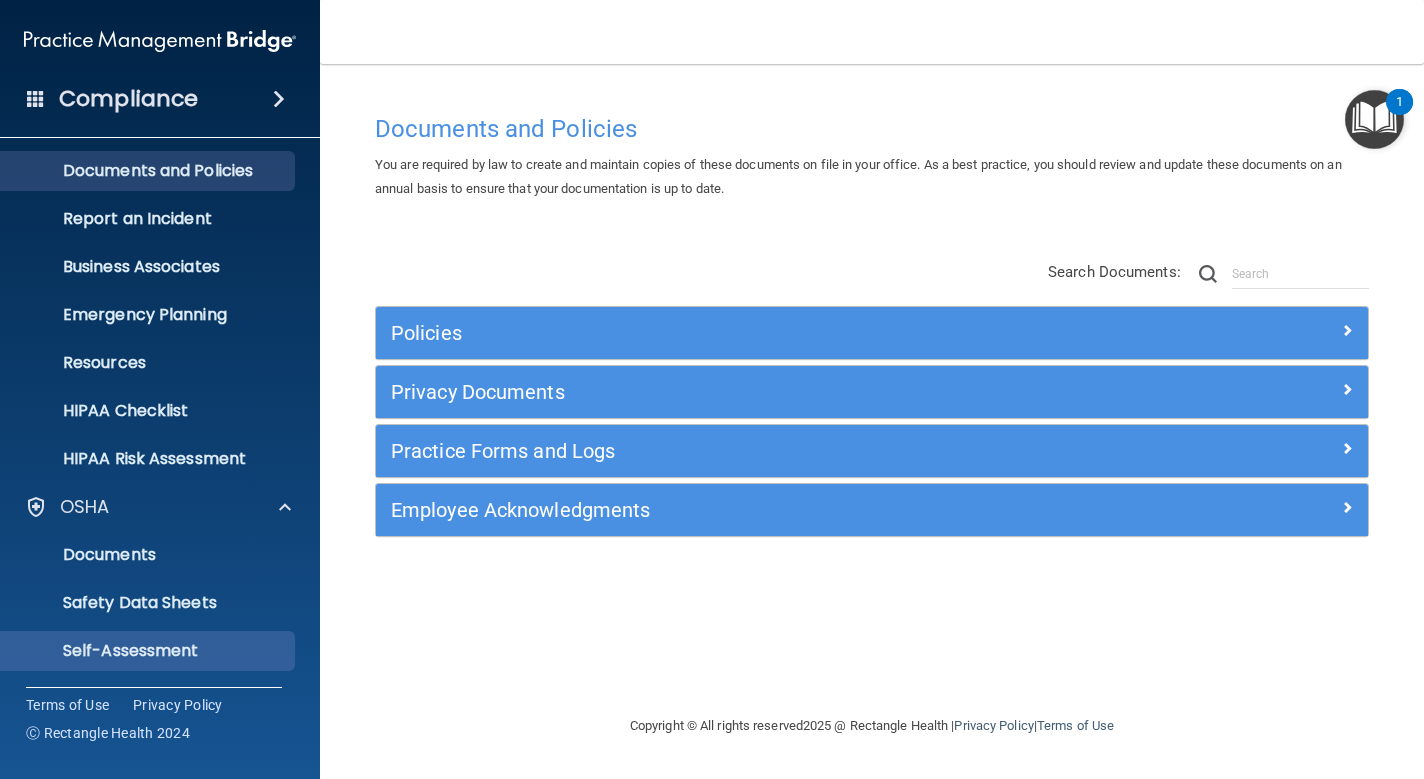 click on "Self-Assessment" at bounding box center (149, 651) 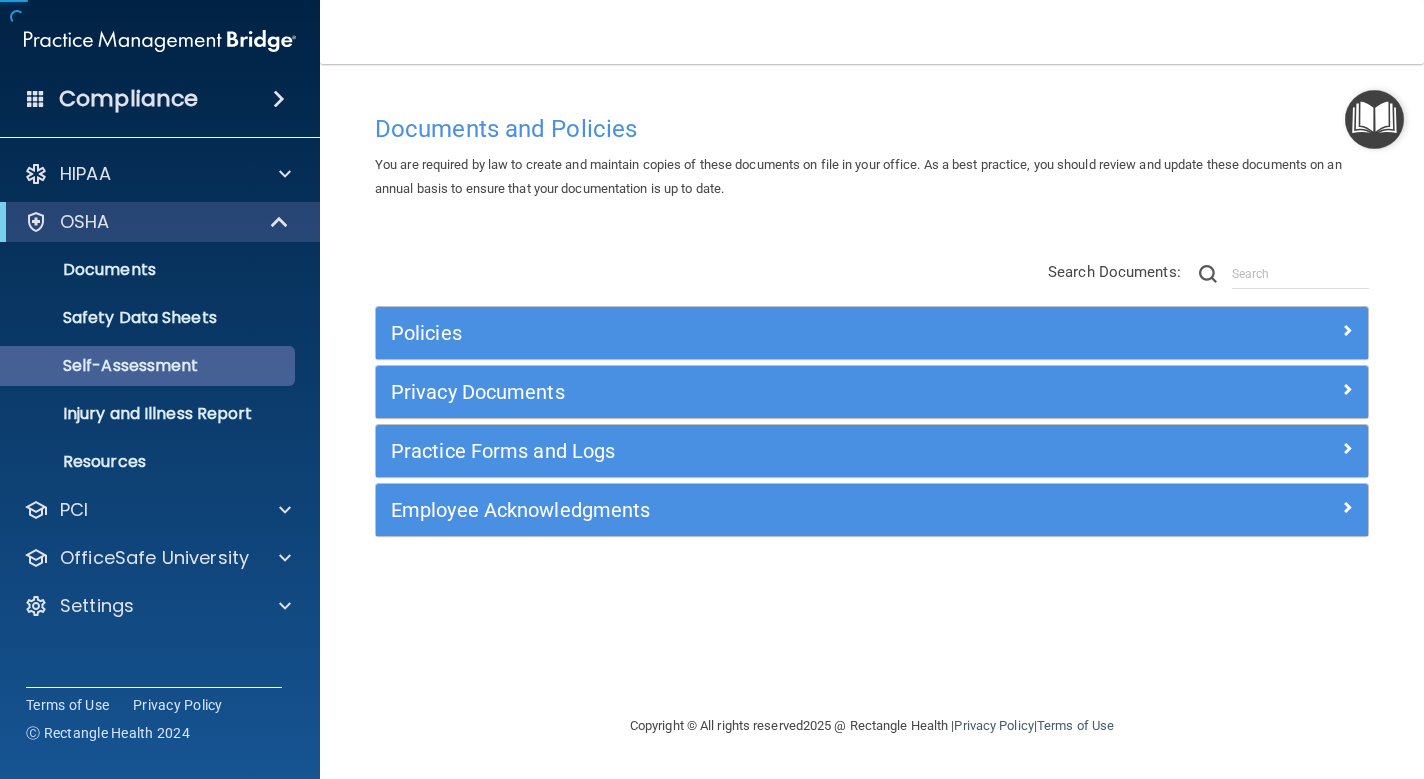scroll, scrollTop: 0, scrollLeft: 0, axis: both 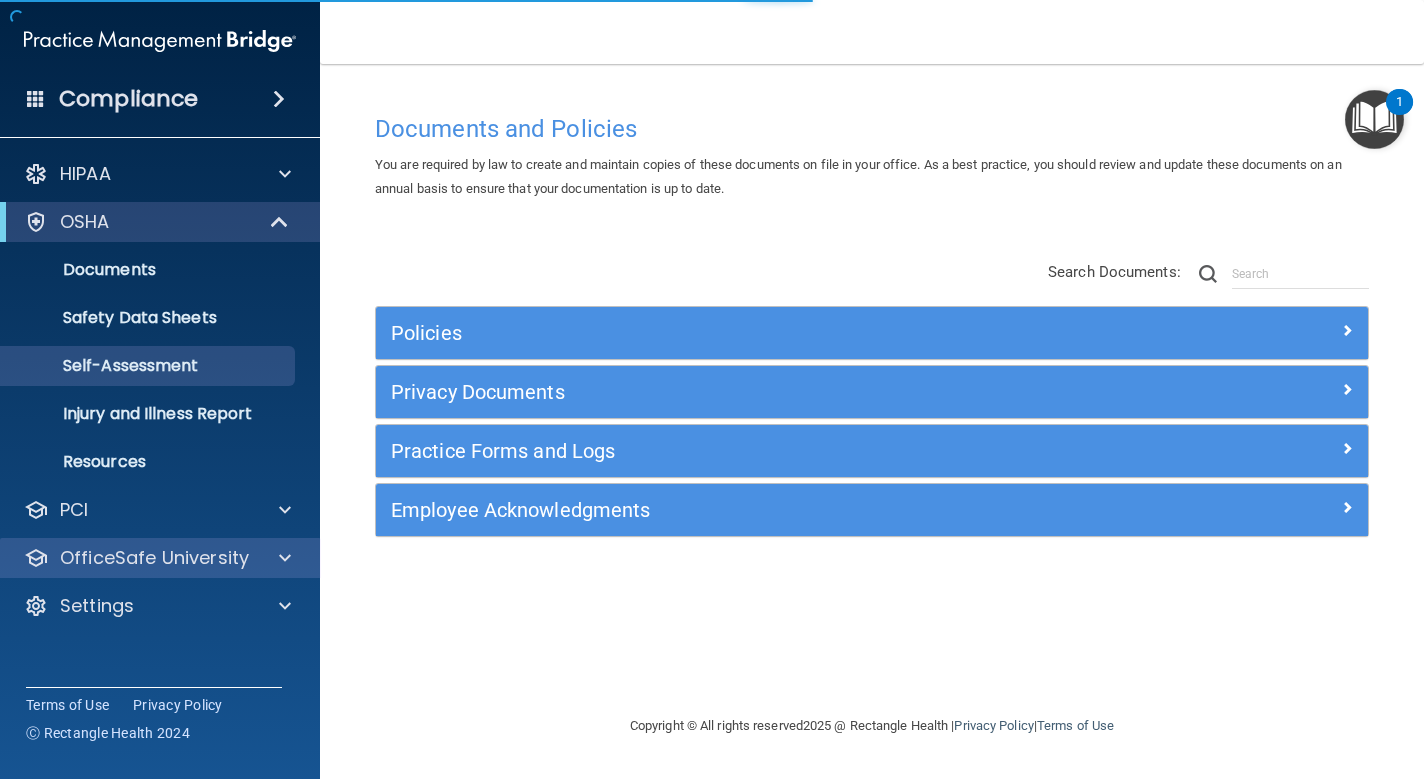 click at bounding box center (282, 558) 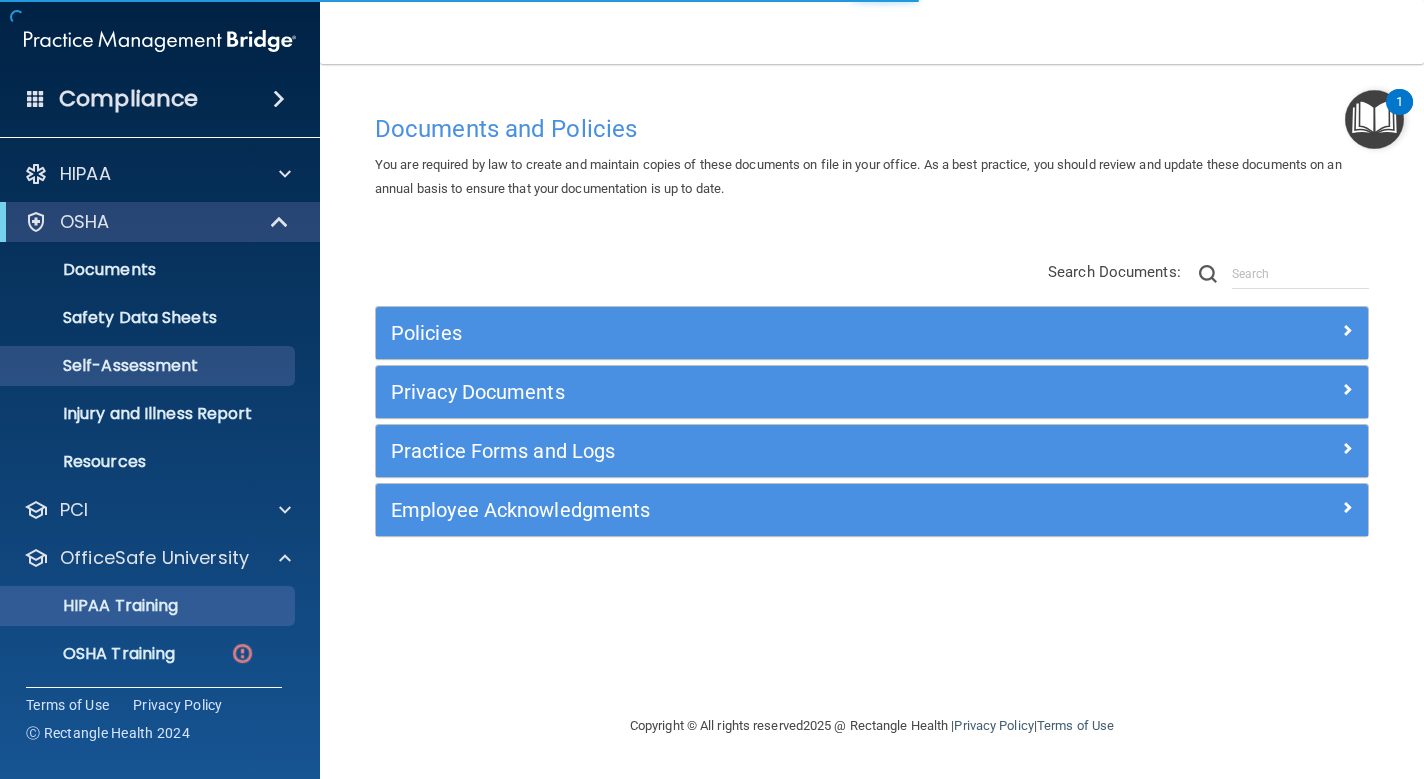 click on "HIPAA Training" at bounding box center (95, 606) 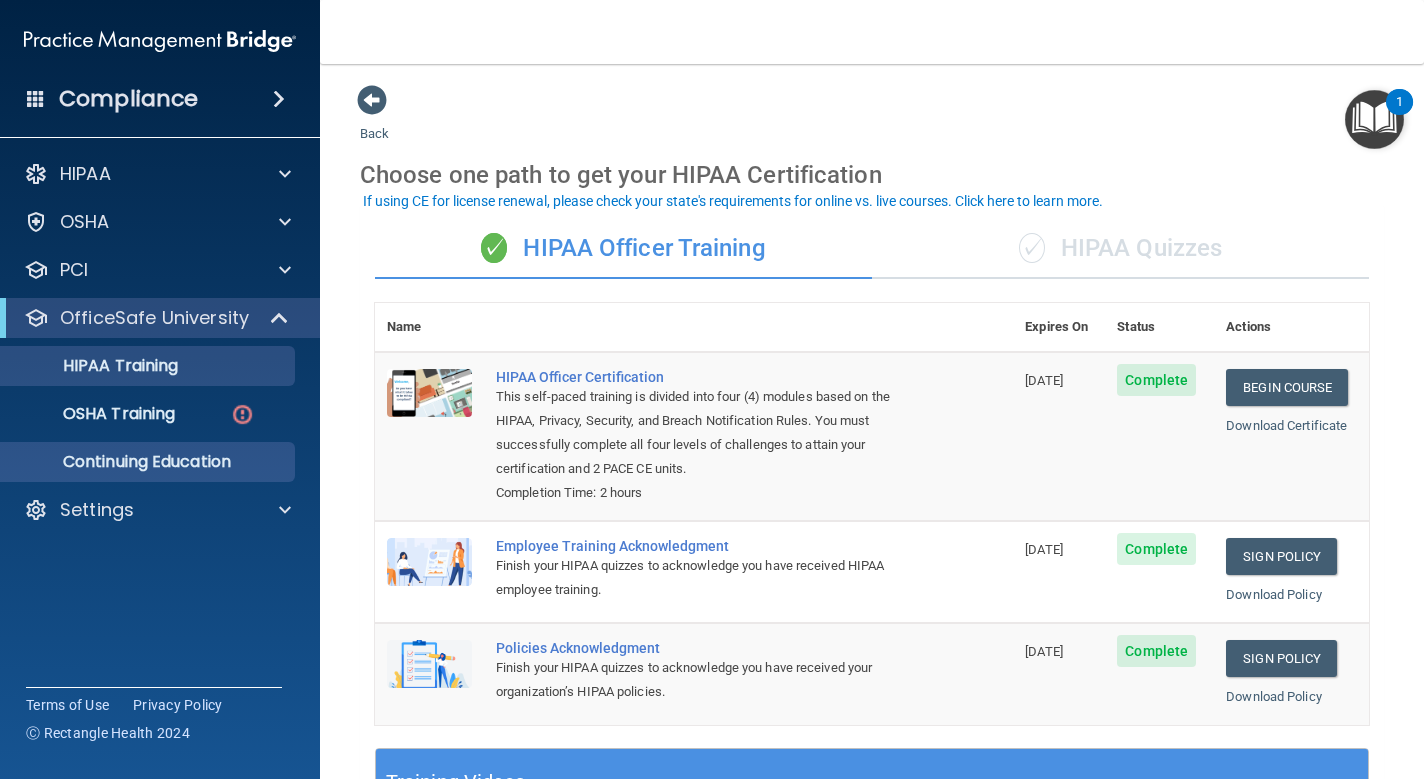 click on "Continuing Education" at bounding box center [149, 462] 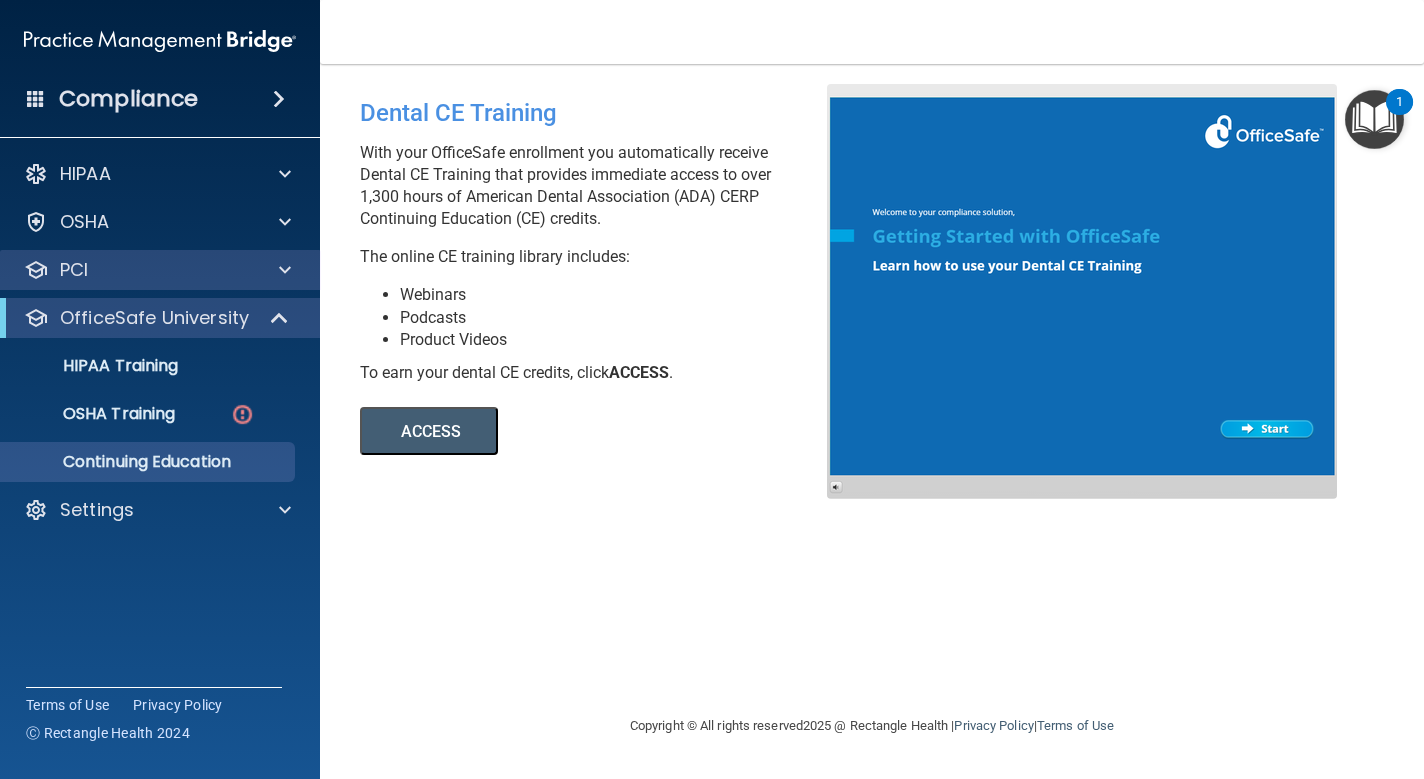 click on "PCI" at bounding box center [160, 270] 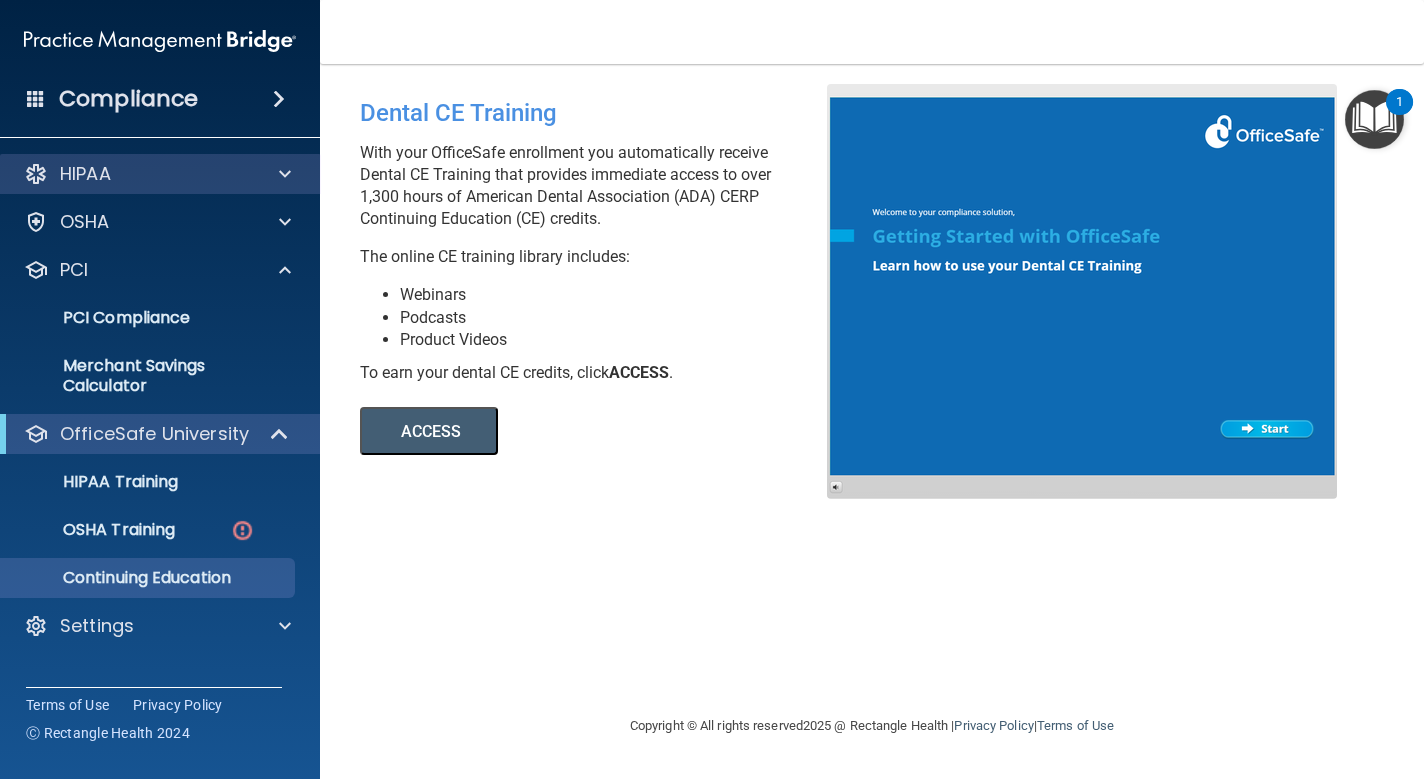 click at bounding box center (285, 174) 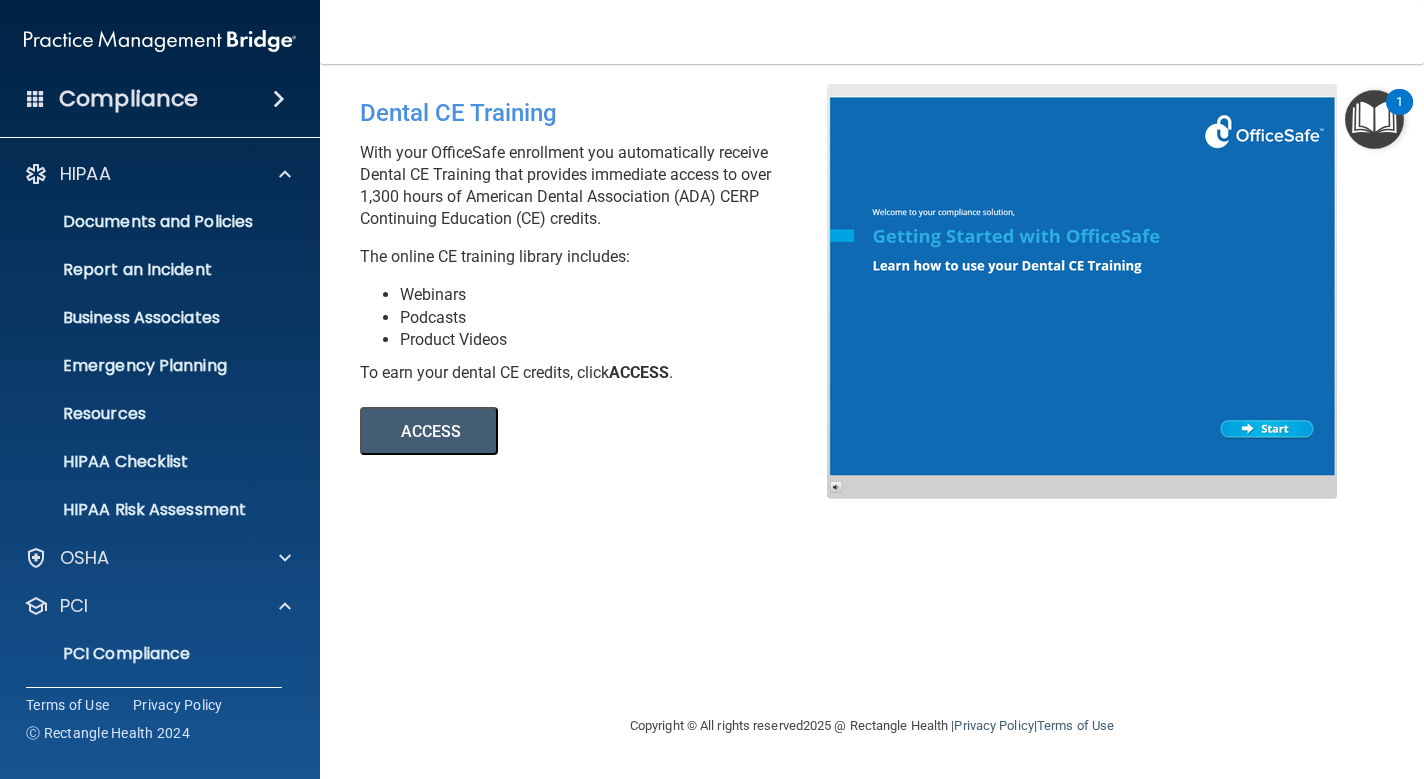 click on "Dental CE Training        With your OfficeSafe enrollment you automatically receive  Dental CE Training that provides immediate access to over  1,300 hours of American Dental Association (ADA) CERP  Continuing Education (CE) credits.    The online CE training library includes:          Webinars   Podcasts   Product Videos       To earn your dental CE credits, click  ACCESS .       ACCESS     ACCESS" at bounding box center [872, 389] 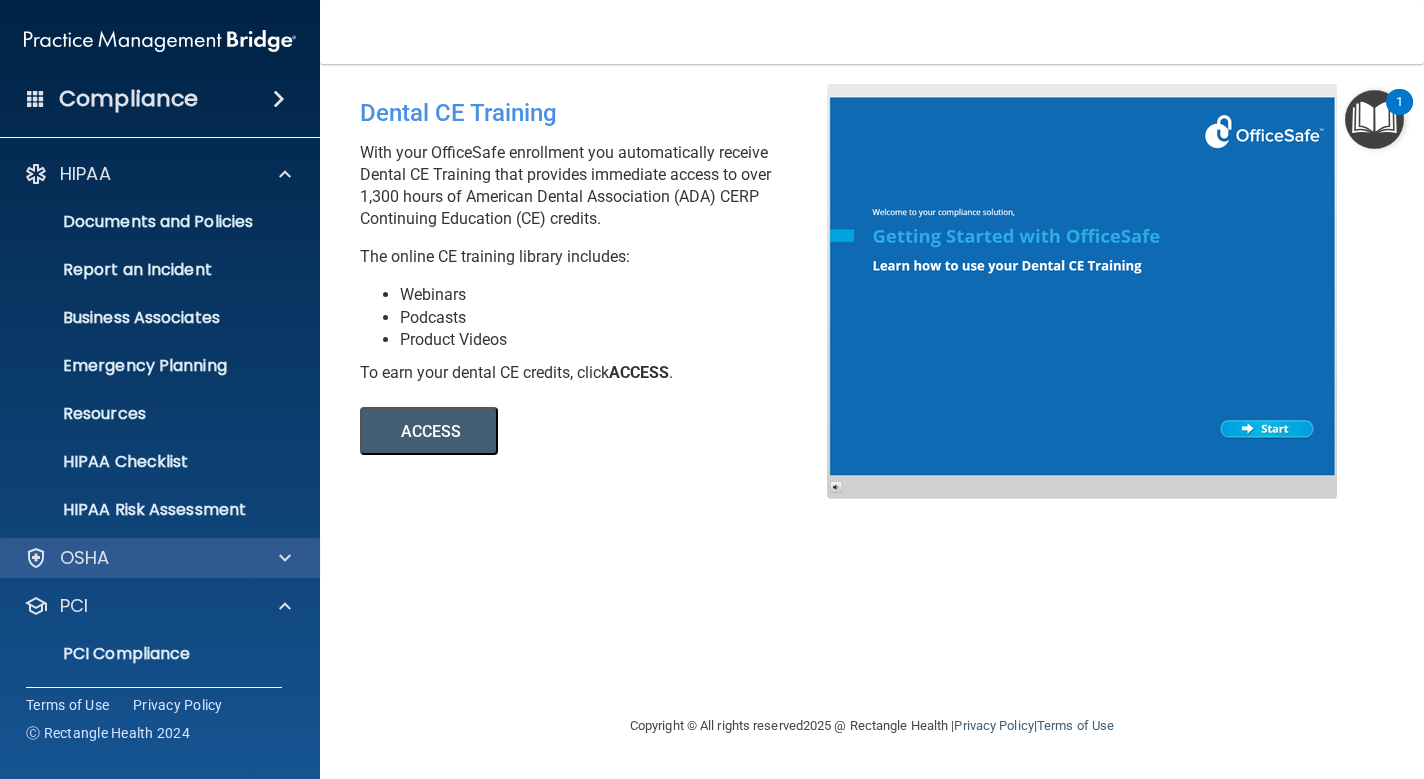 click at bounding box center [285, 558] 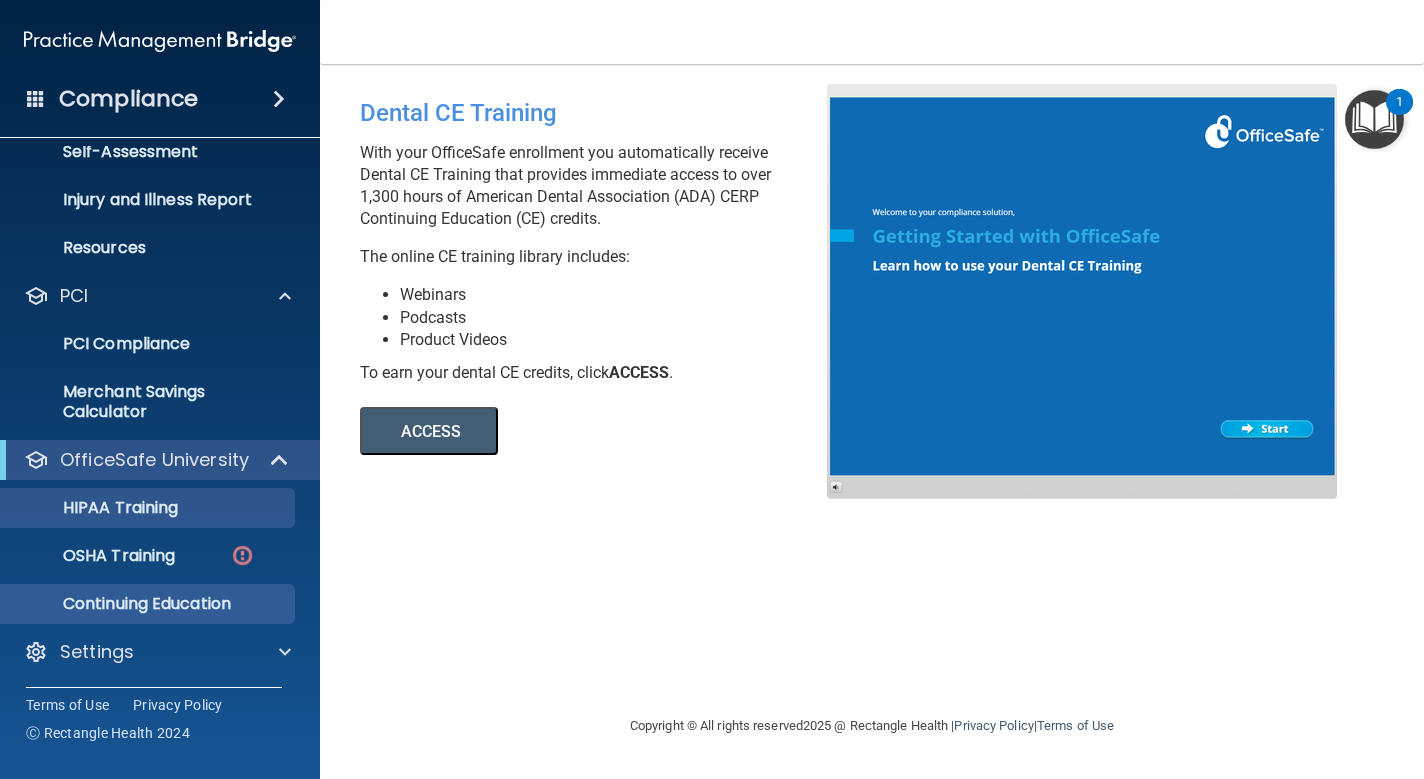 scroll, scrollTop: 550, scrollLeft: 0, axis: vertical 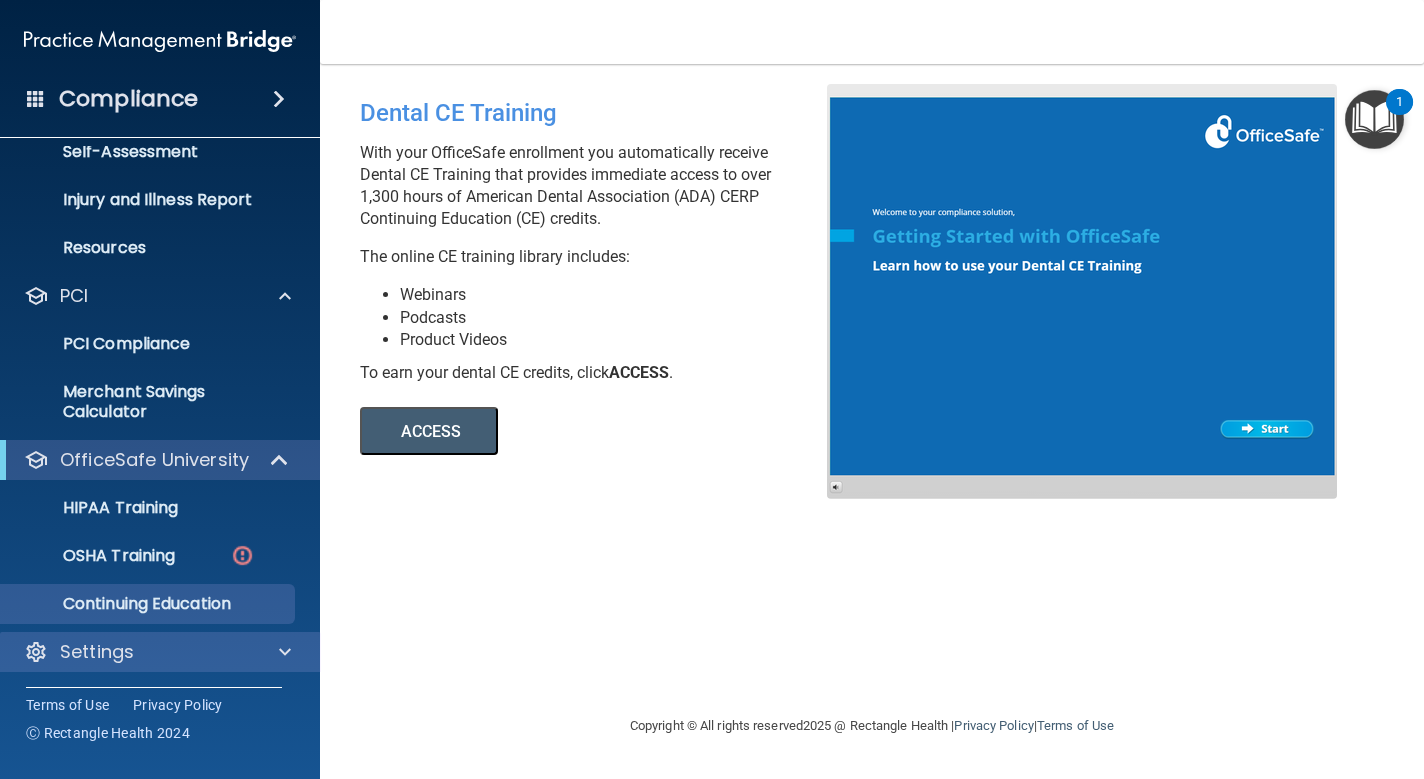 click at bounding box center (285, 652) 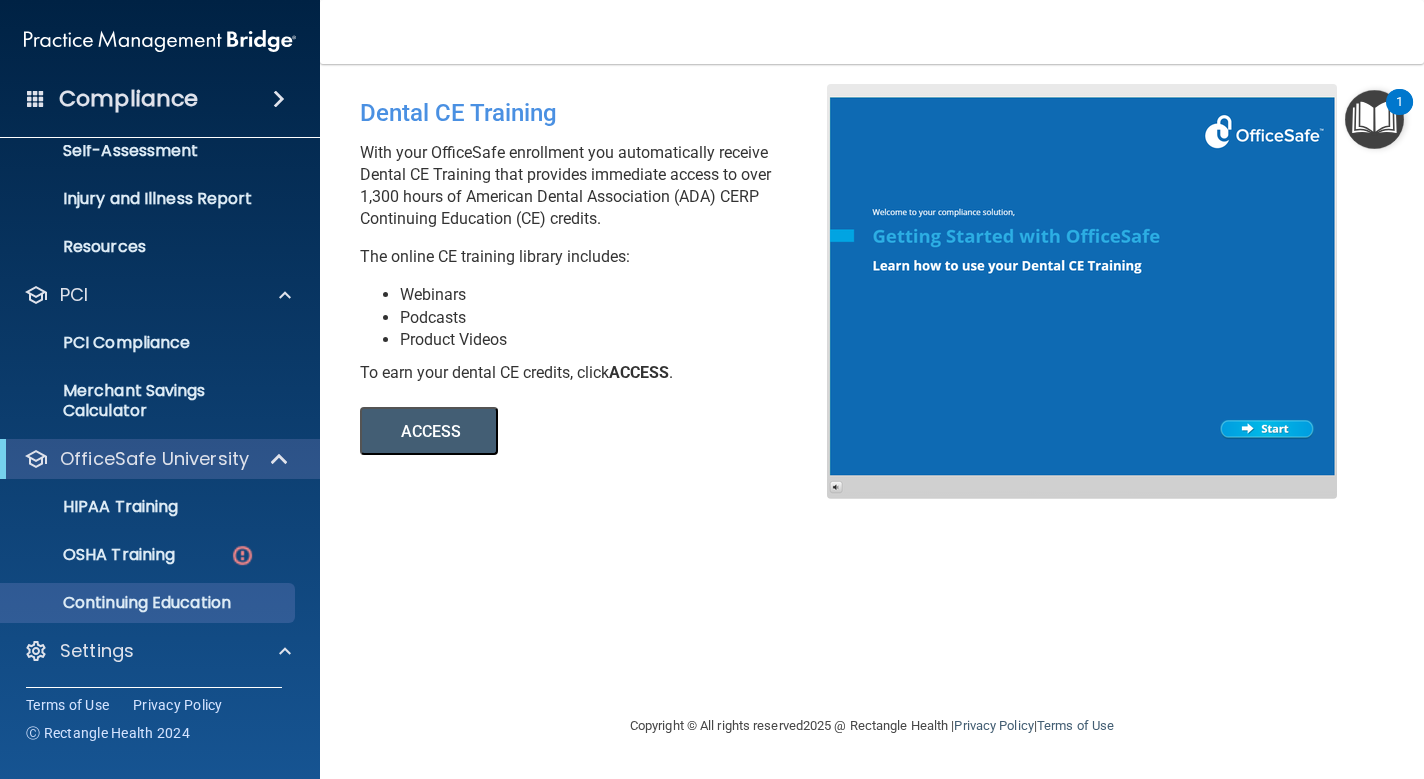 click at bounding box center (36, 459) 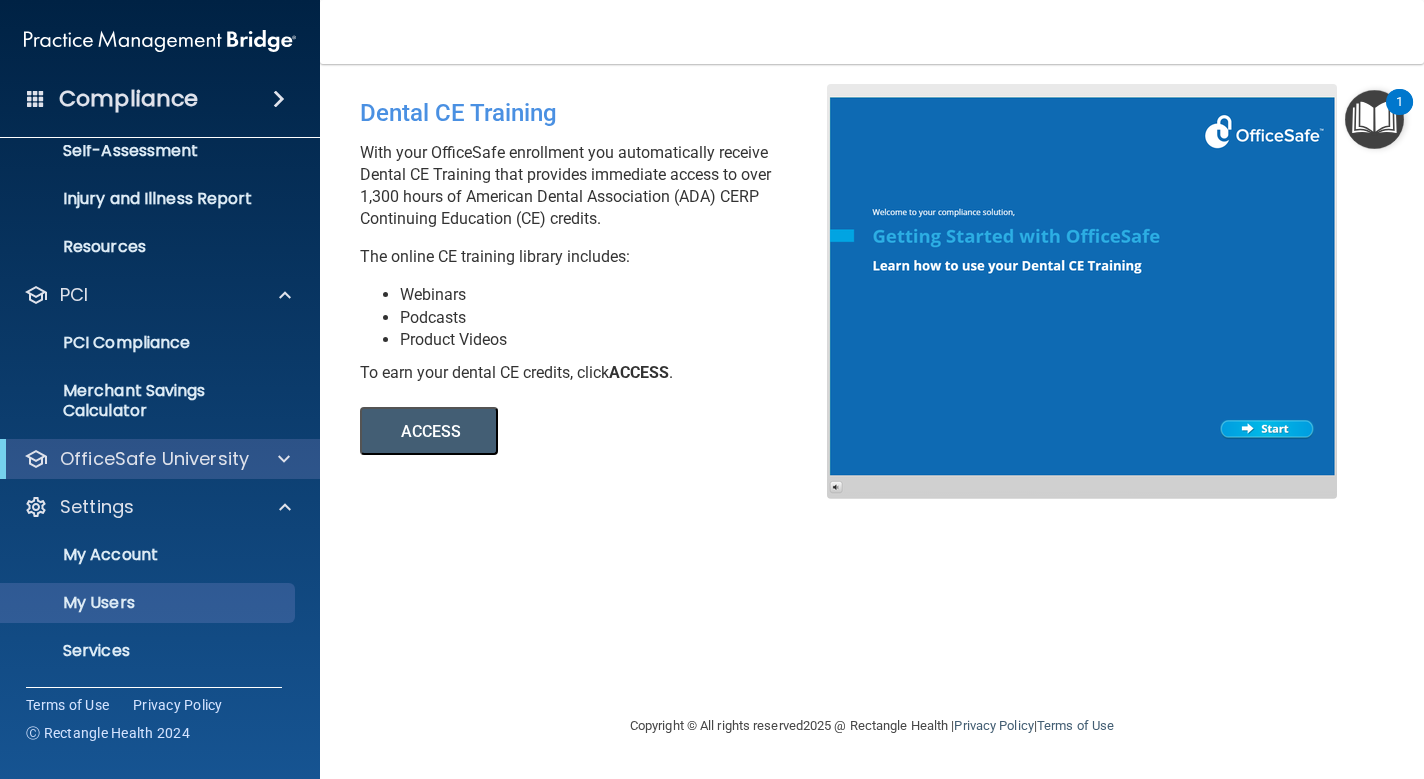 click on "My Users" at bounding box center (149, 603) 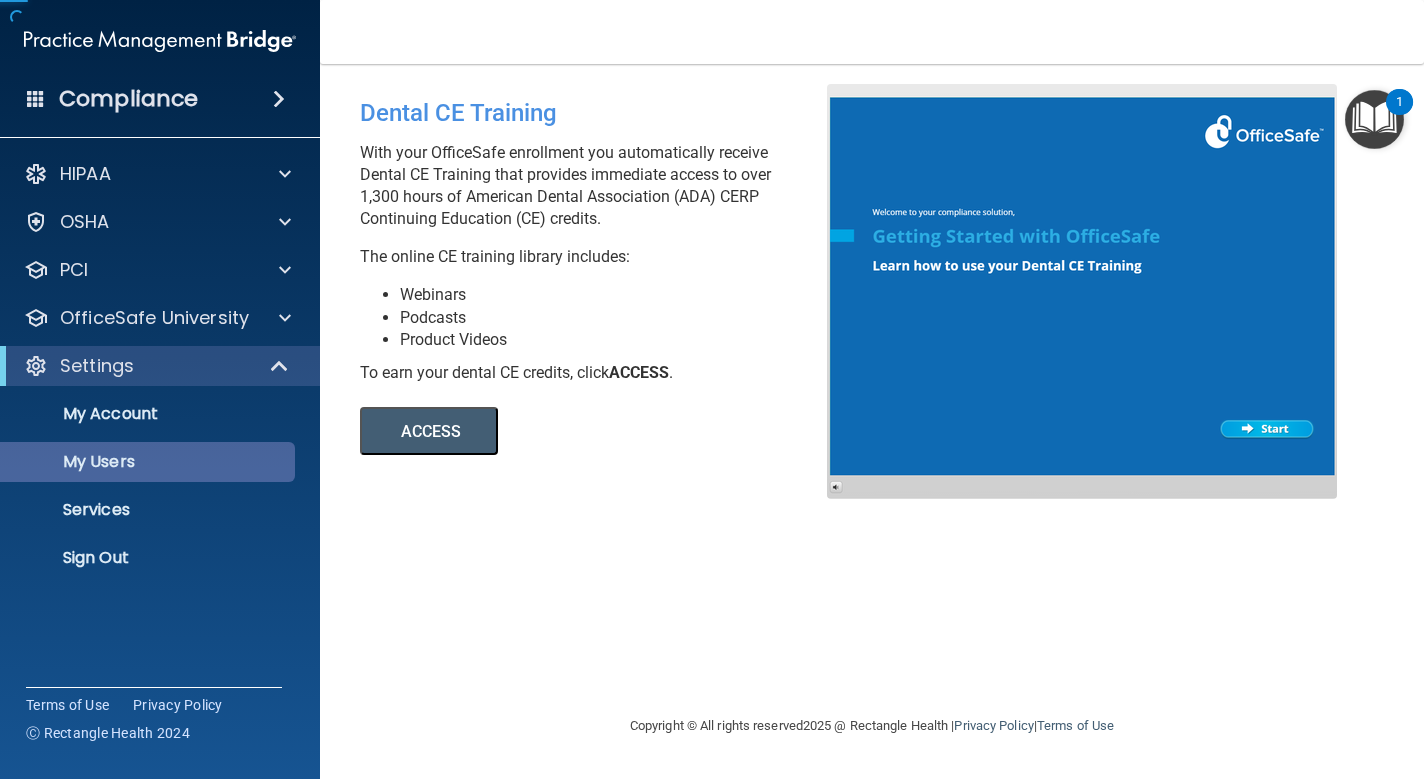 scroll, scrollTop: 0, scrollLeft: 0, axis: both 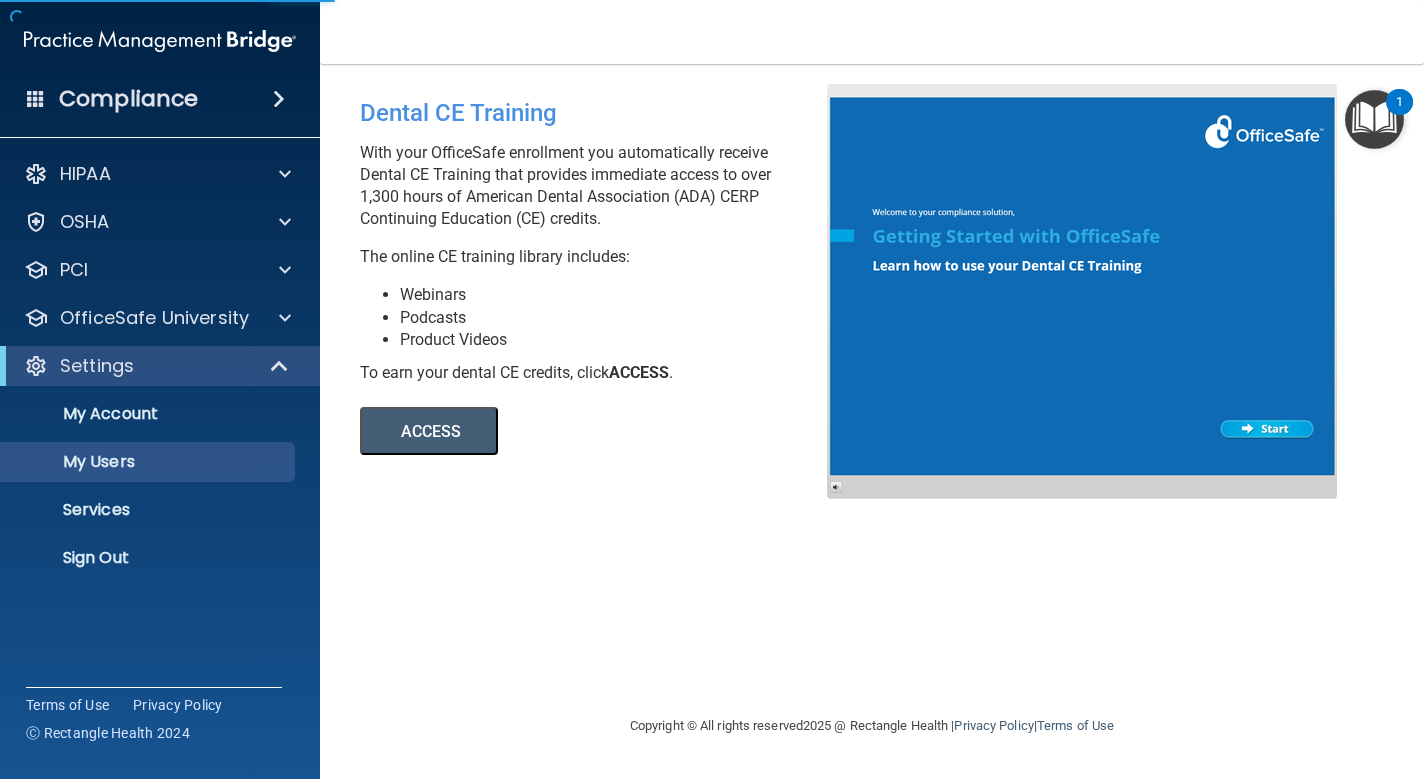 select on "20" 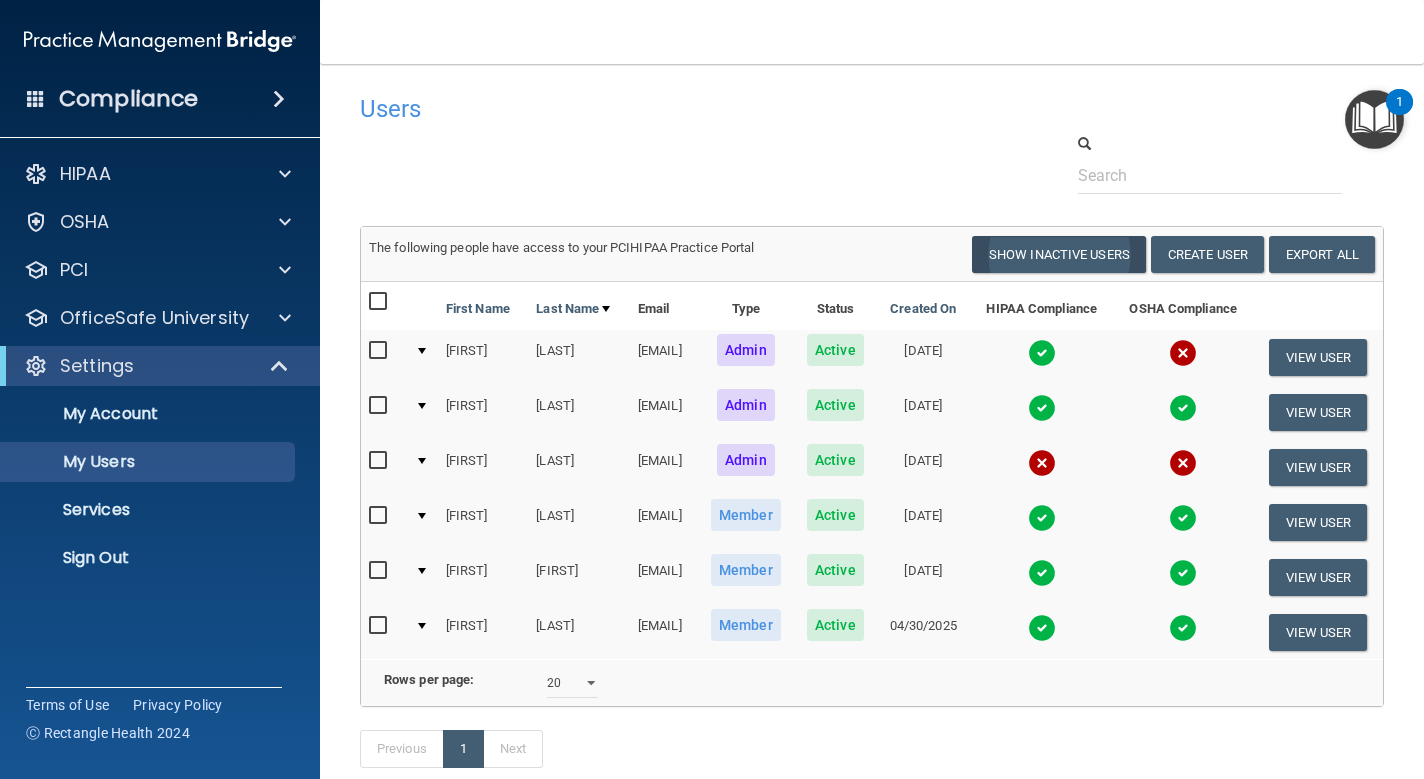 click on "Show Inactive Users" at bounding box center (1059, 254) 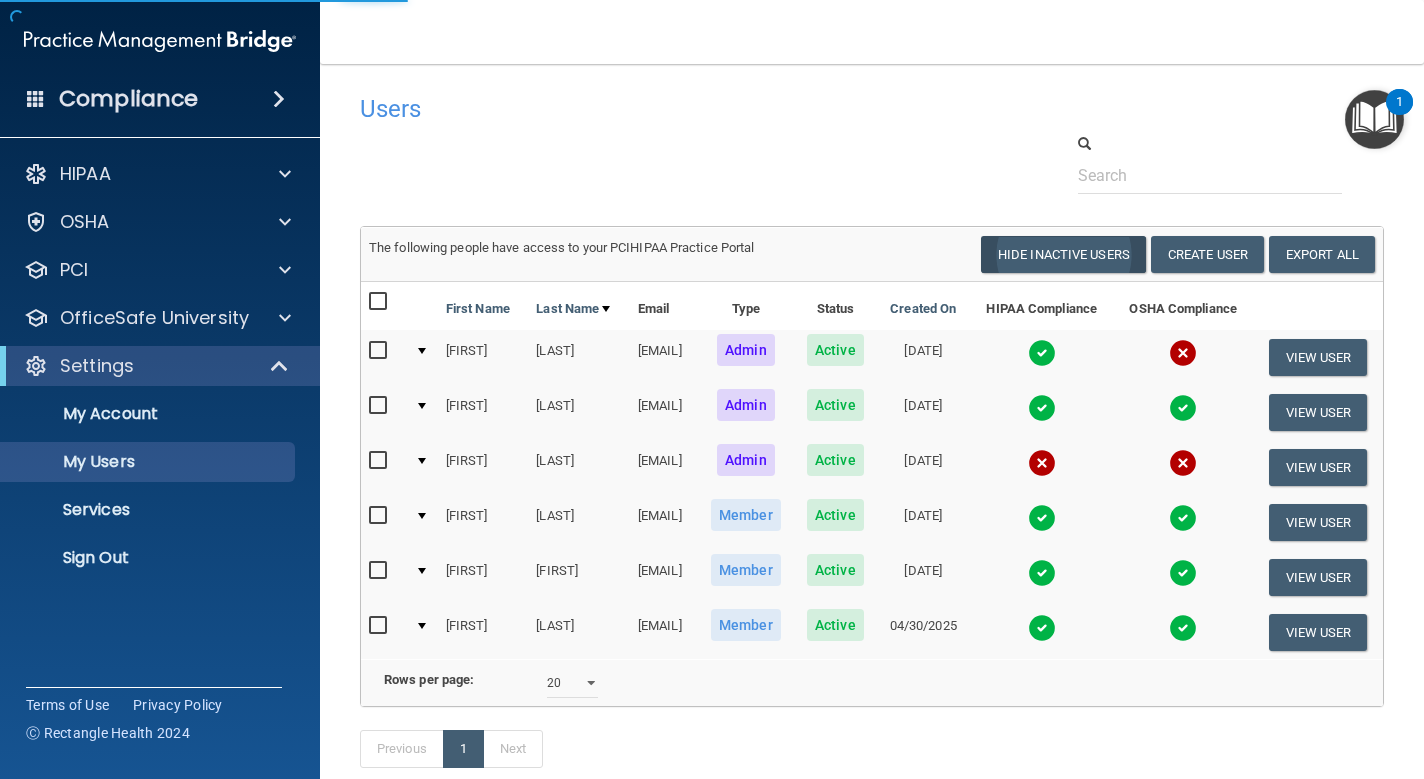 select on "20" 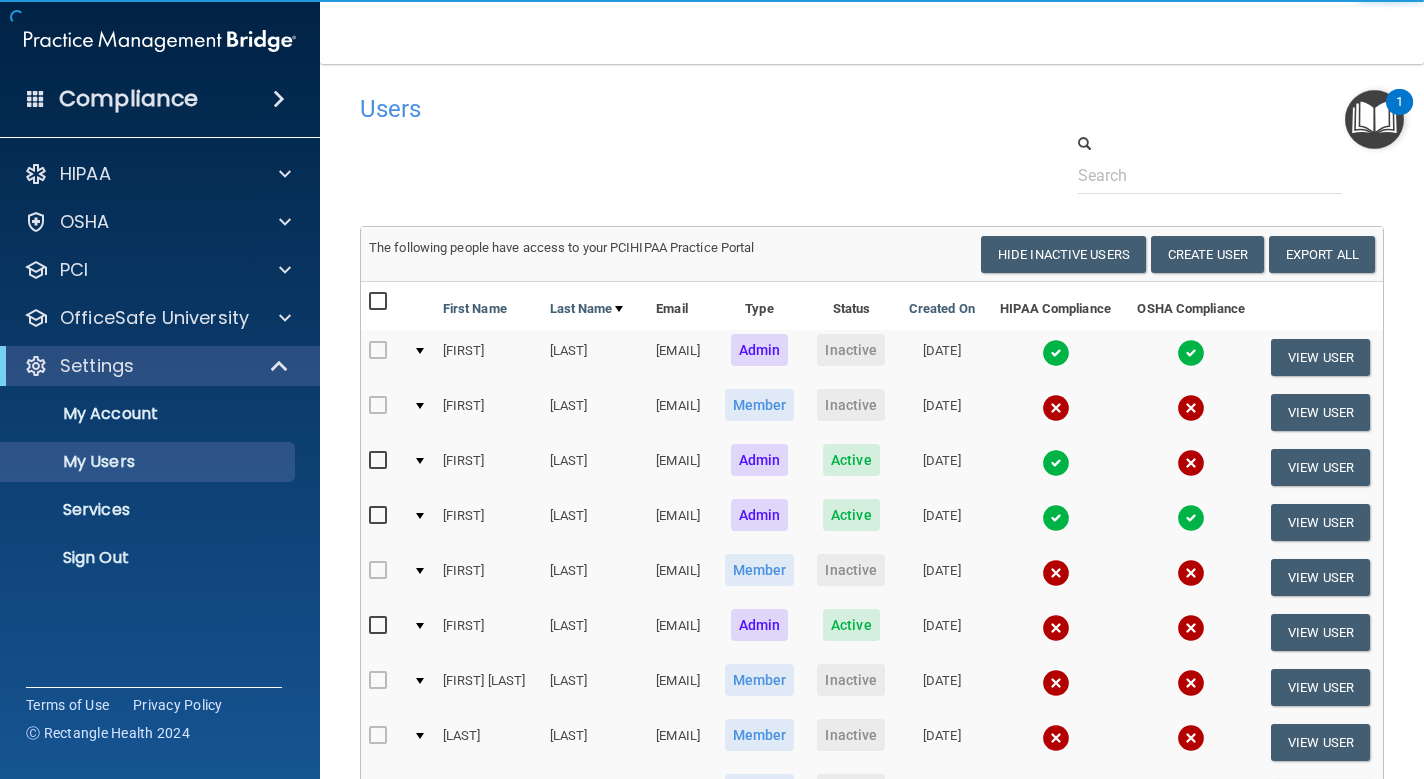 click on "Users" at bounding box center (652, 109) 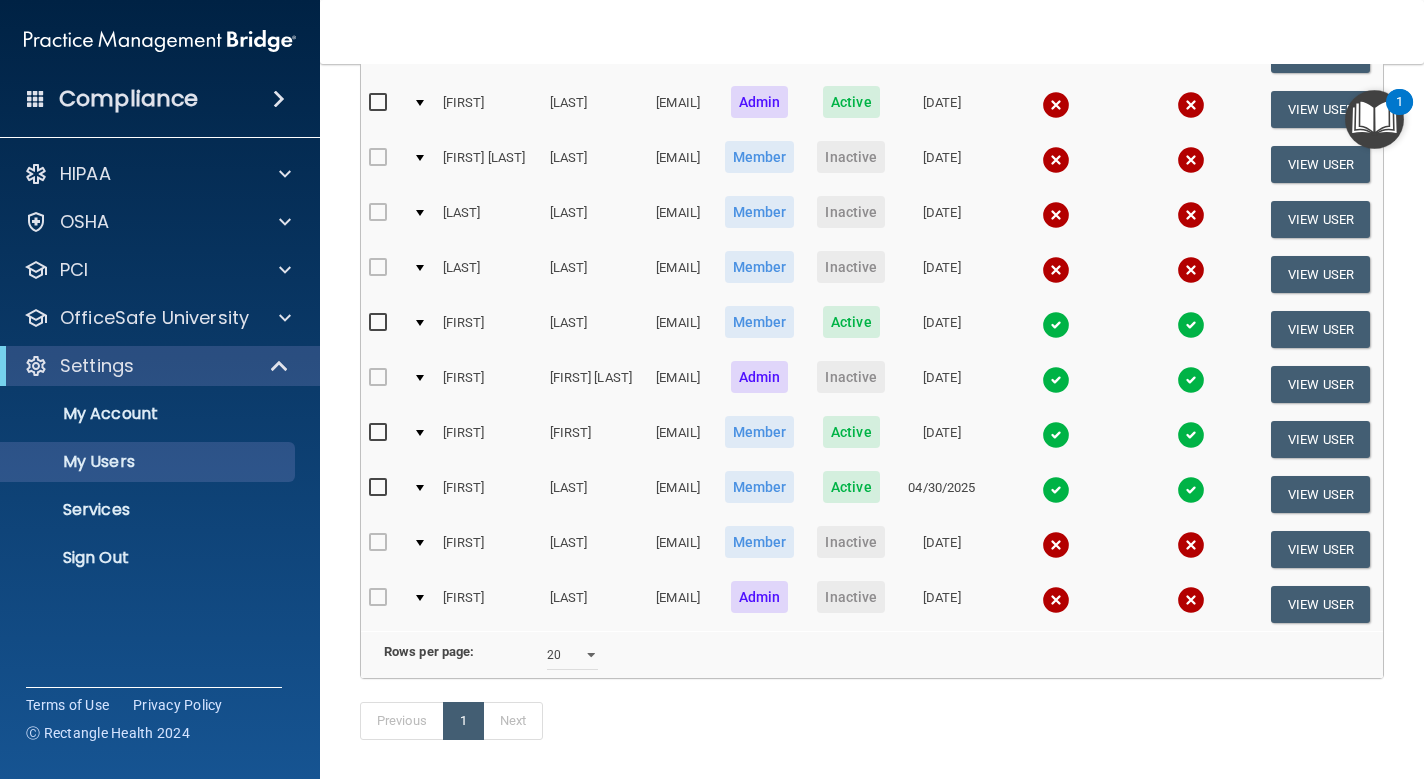 scroll, scrollTop: 614, scrollLeft: 0, axis: vertical 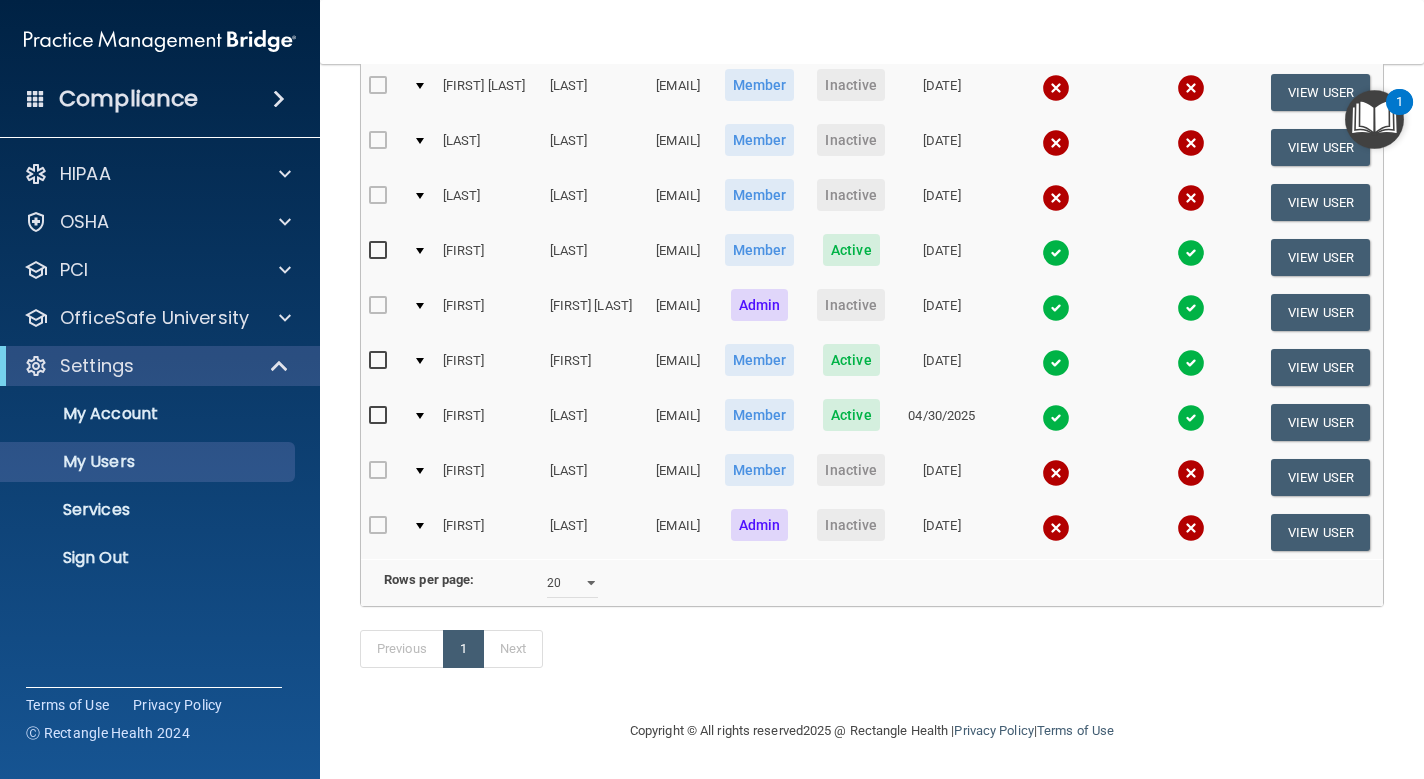 click on "Inactive" at bounding box center (851, 525) 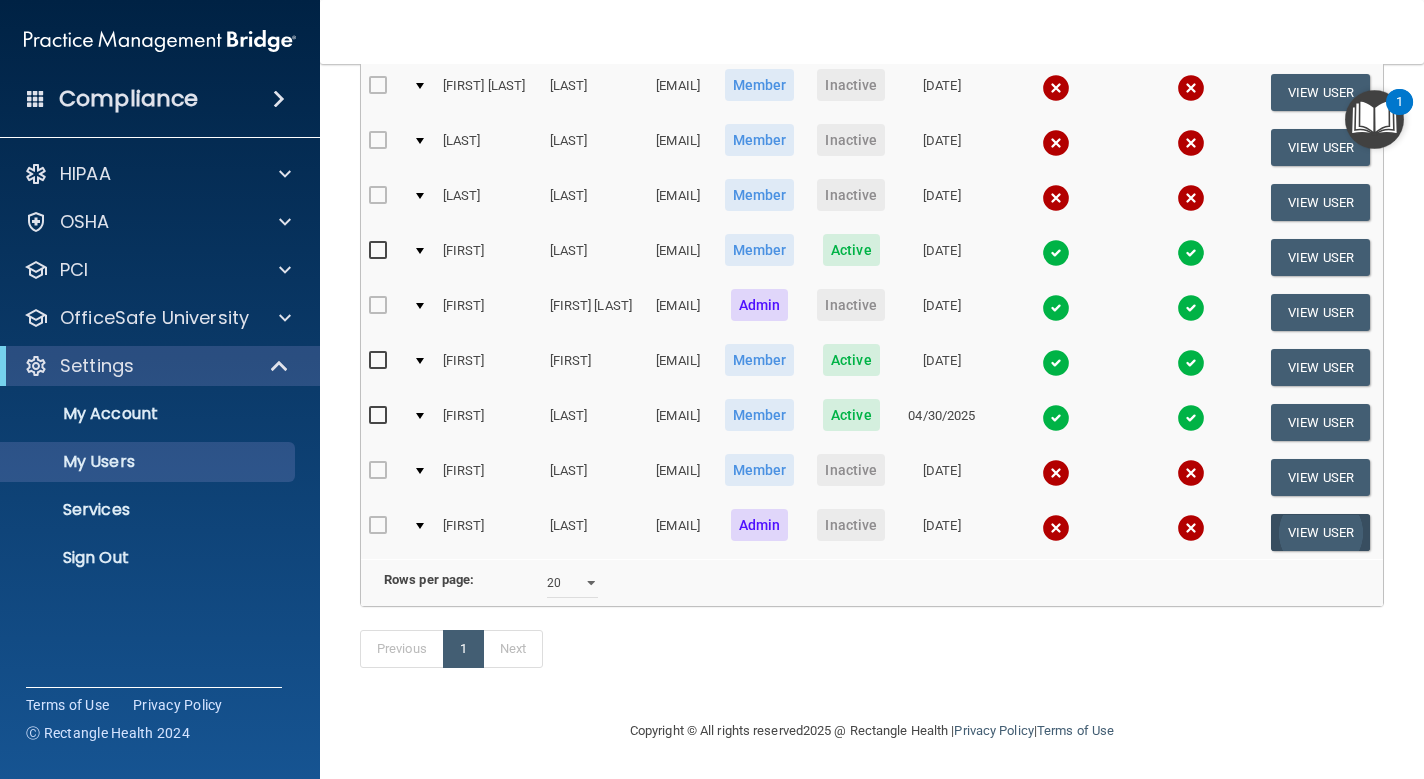 click on "View User" at bounding box center [1320, 532] 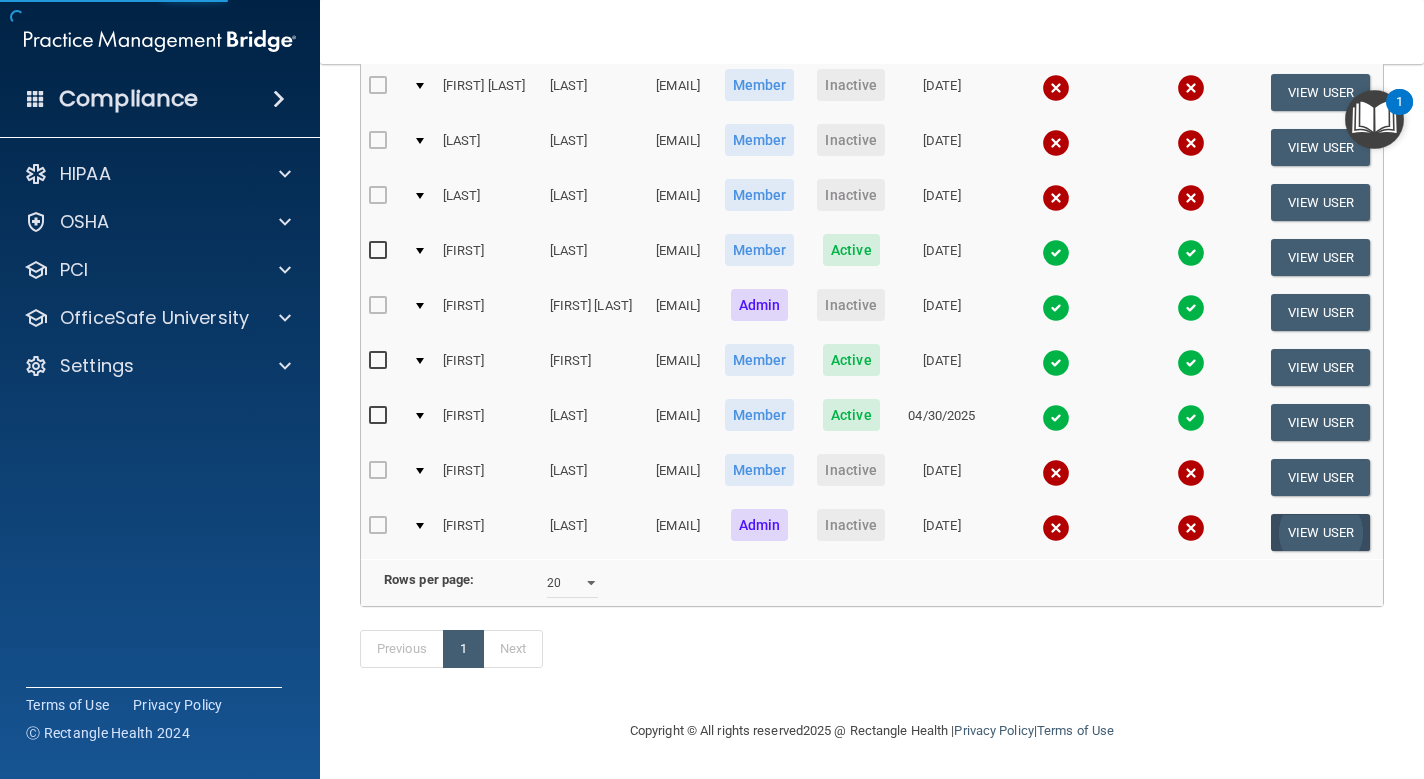 scroll, scrollTop: 0, scrollLeft: 0, axis: both 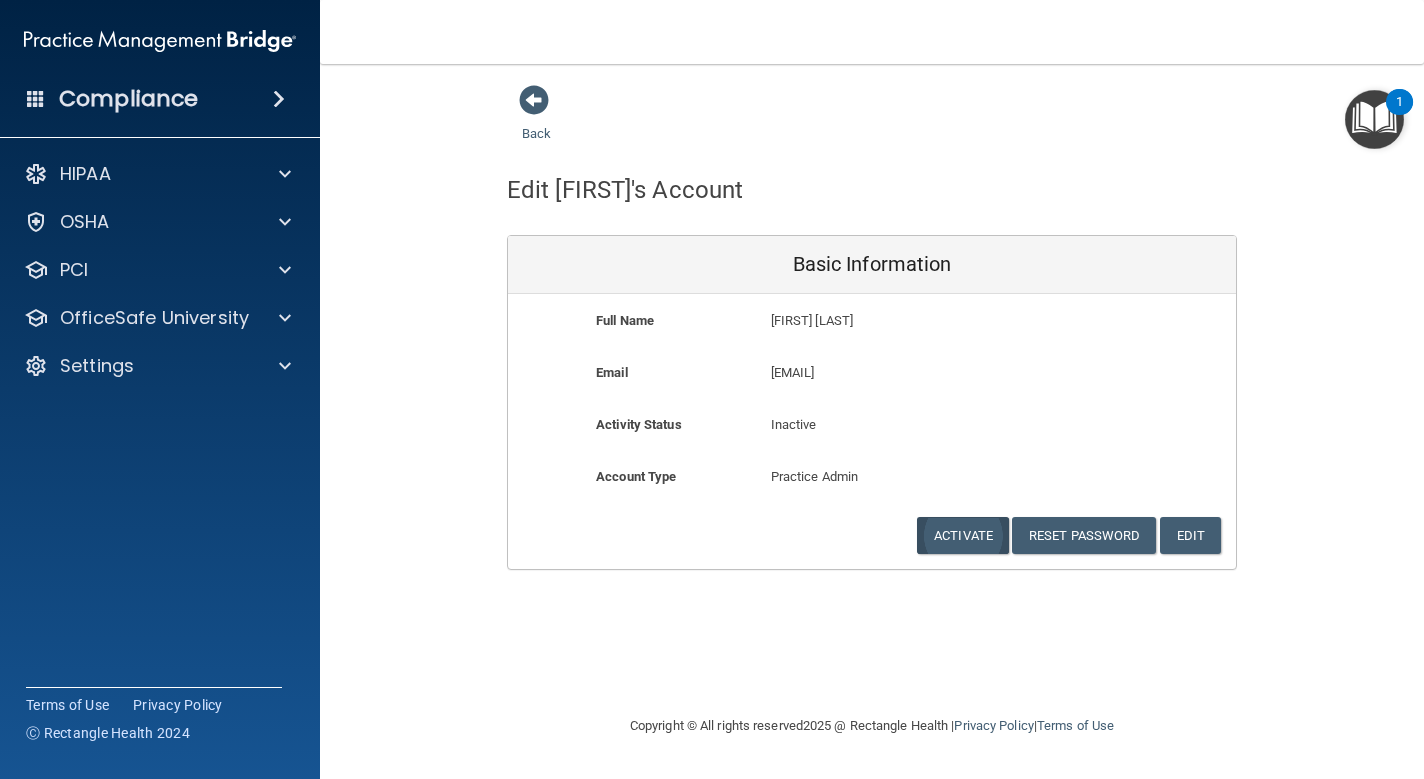 click on "Activate" at bounding box center (963, 535) 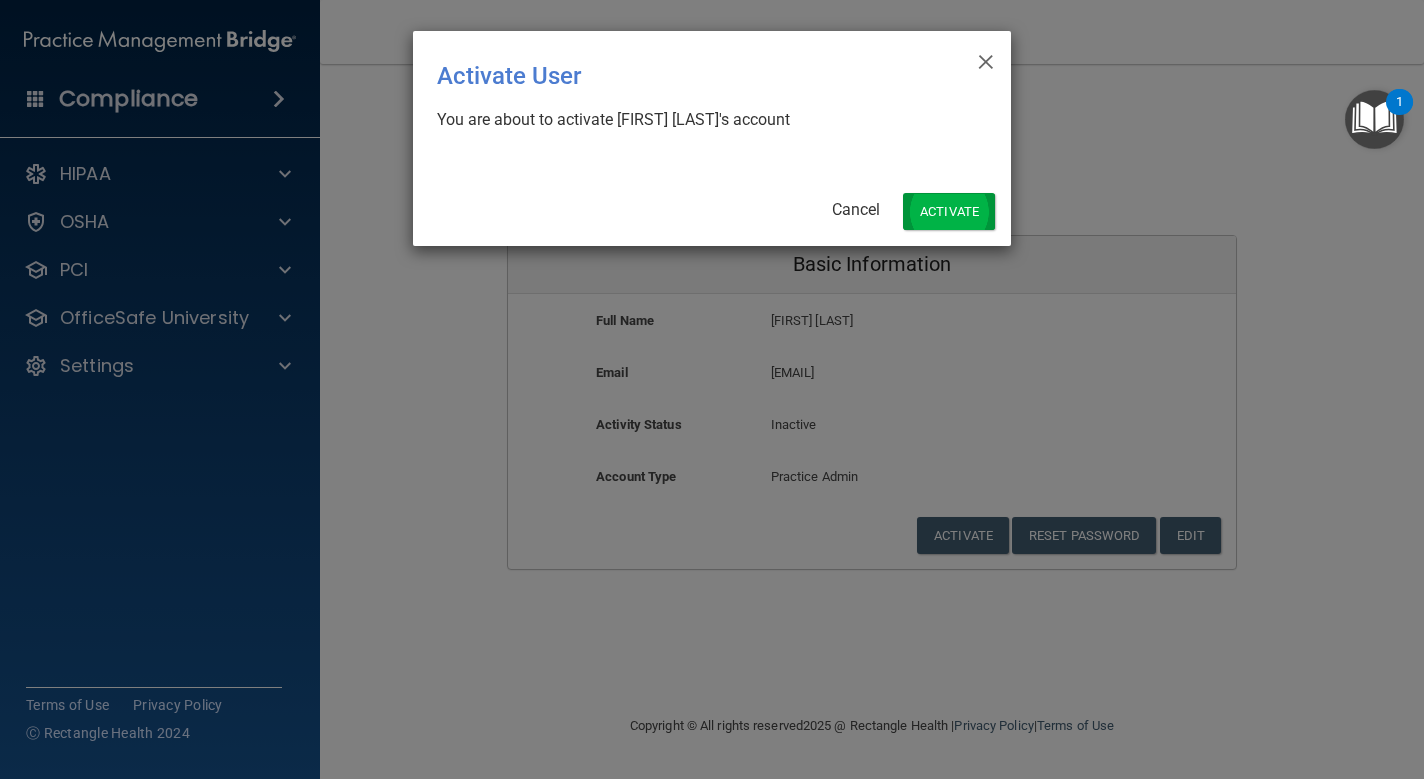 click on "Activate" at bounding box center [949, 211] 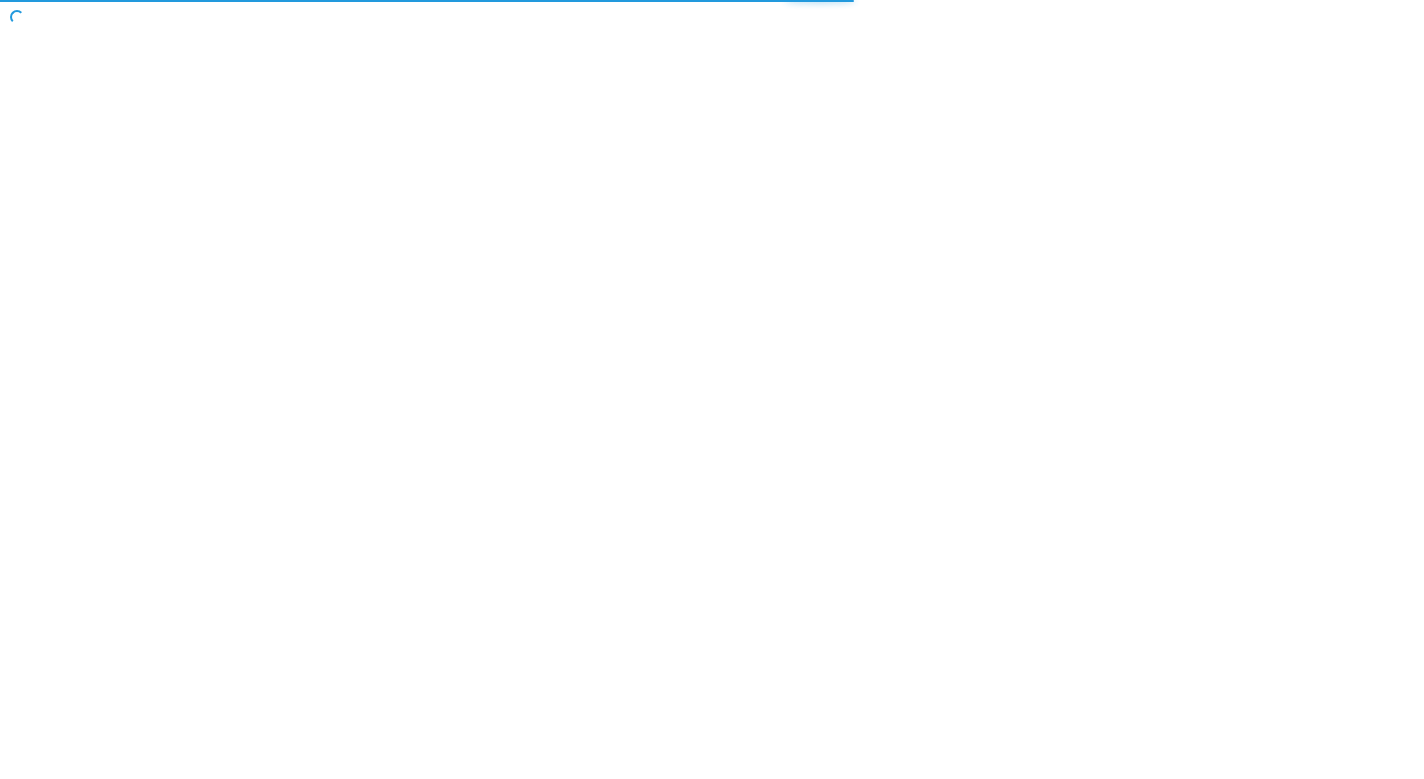 scroll, scrollTop: 0, scrollLeft: 0, axis: both 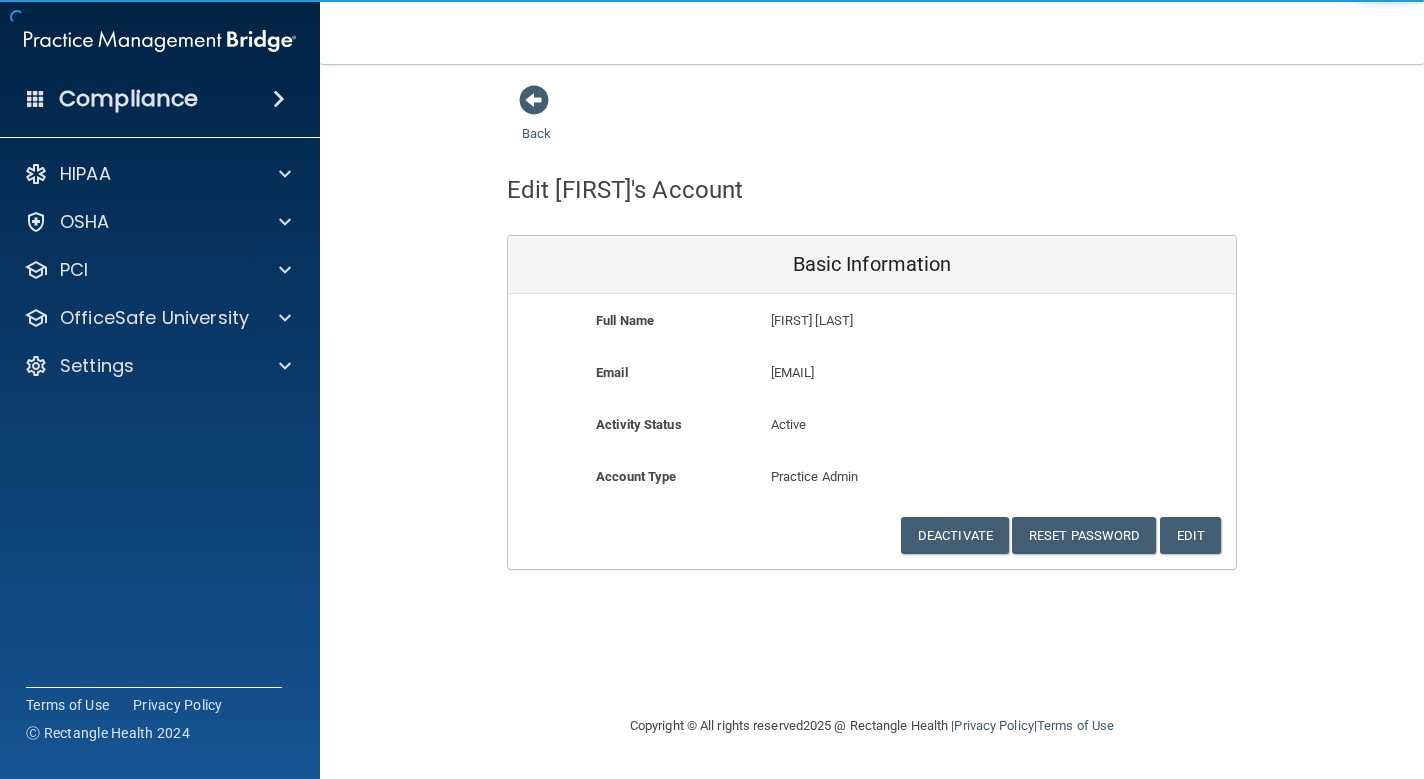 click on "Back                Edit [FIRST]'s Account          Basic Information              Full Name       [FIRST] [LAST]   [FIRST]                   Last Name       [LAST]                     Email           [EMAIL]   [EMAIL]                       Activity Status            Active           Active                  Account Type        Practice Admin                  Admin  Member          Financial Institution          Business Associate Admin  Business Associate Member         Administrators can see and edit everything inside the portal, and they can add other users.                        Deactivate    Reset Password   Edit     Cancel   Save Information                   You've successfully edited [FIRST]'s Information.               Error! The user couldn't be saved.                 You've successfully saved {is_new? 'New User' : 'User Basic'} Information." at bounding box center (872, 389) 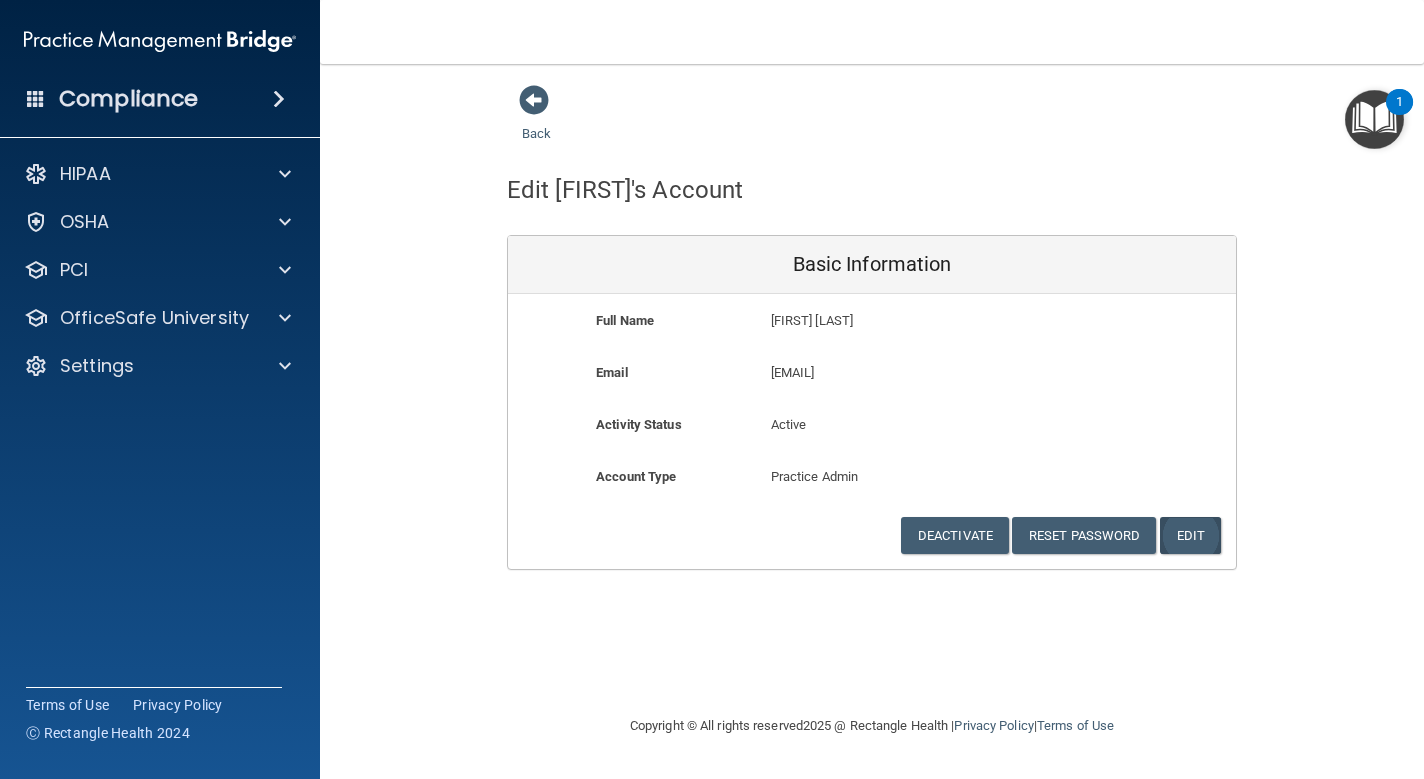 click on "Edit" at bounding box center [1190, 535] 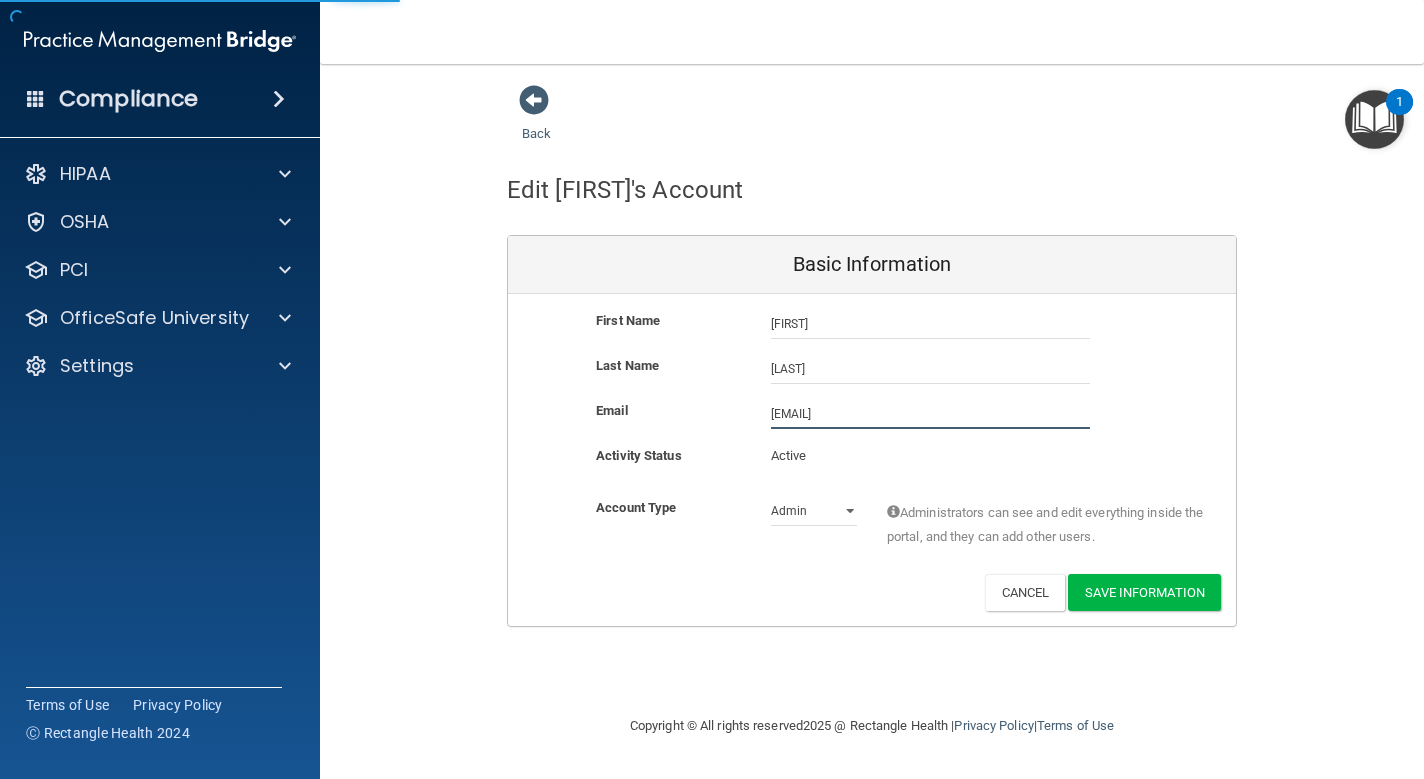 drag, startPoint x: 1022, startPoint y: 417, endPoint x: 764, endPoint y: 408, distance: 258.15692 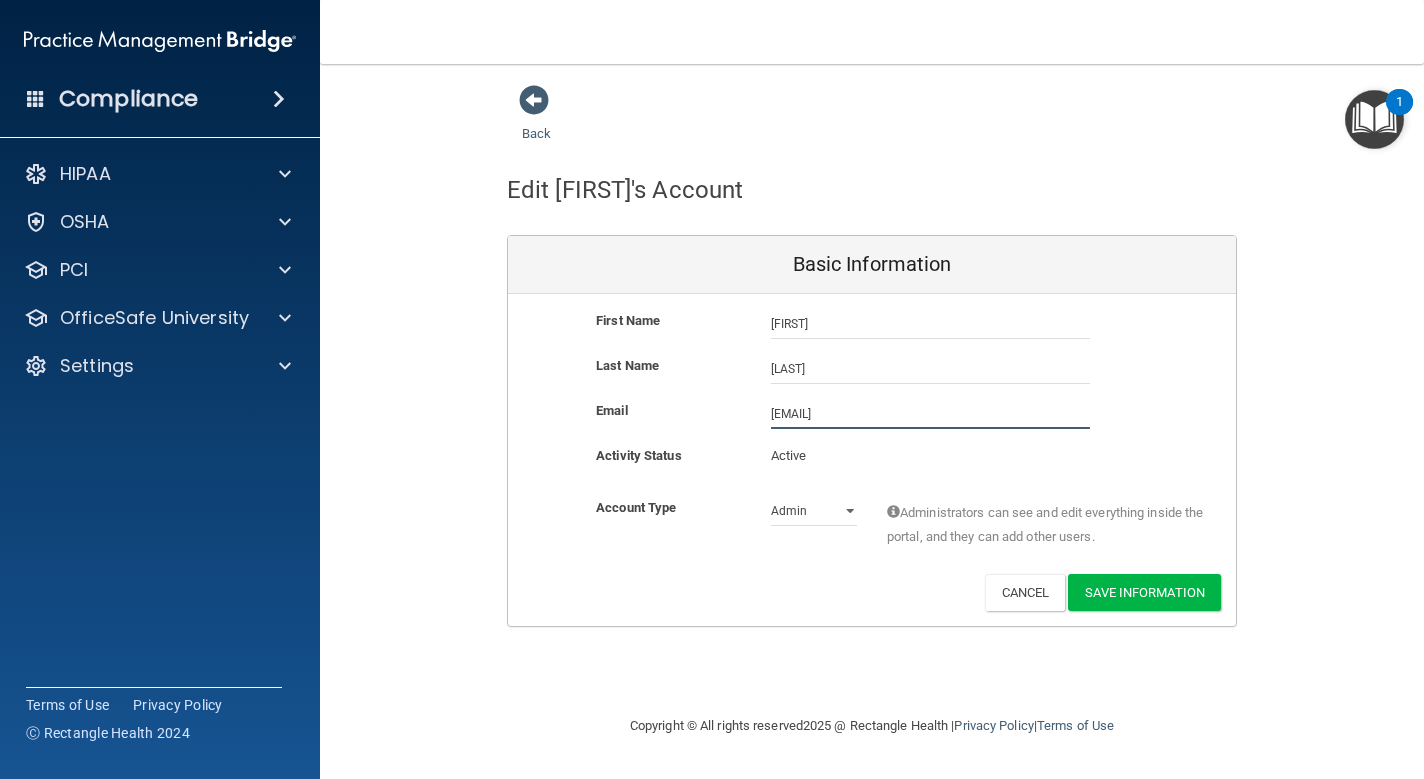 click on "[EMAIL]" at bounding box center (930, 414) 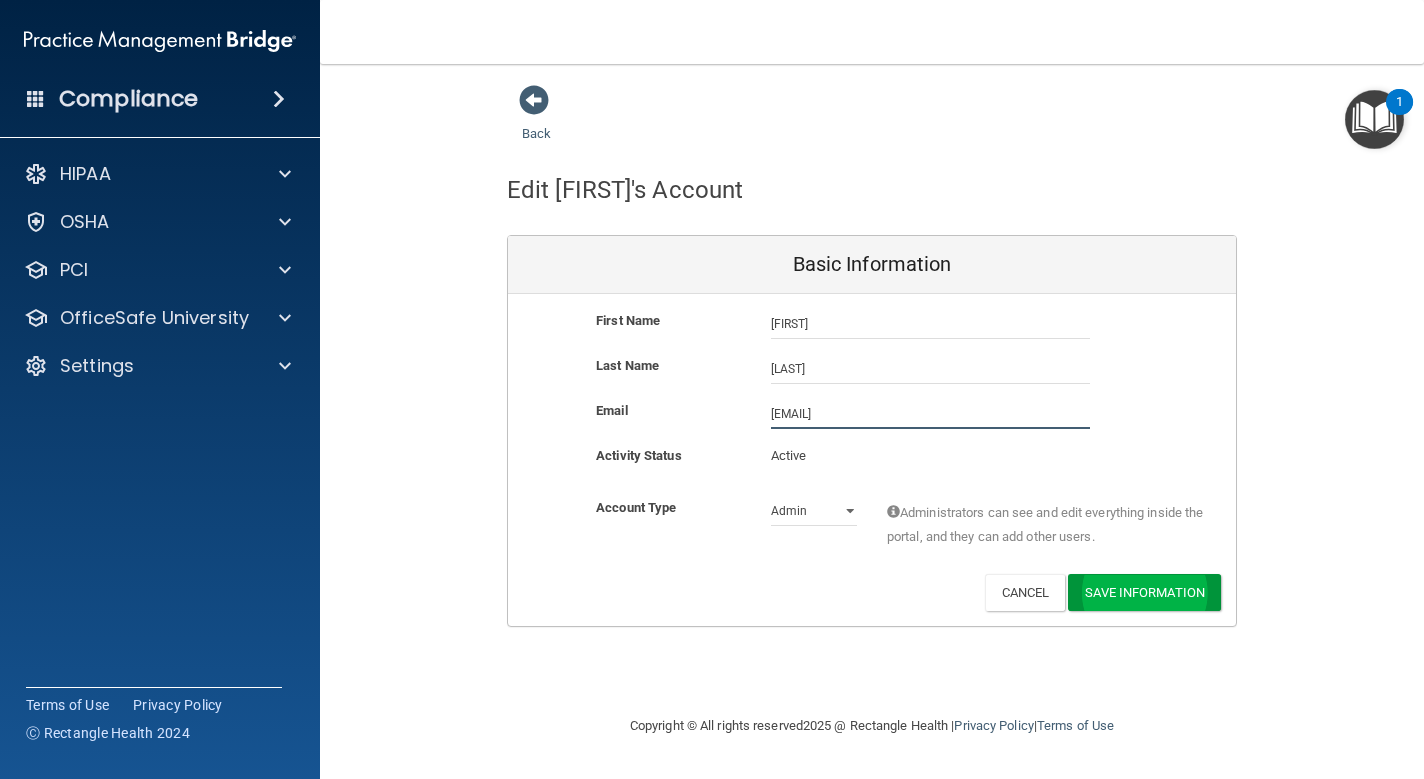 type on "[EMAIL]" 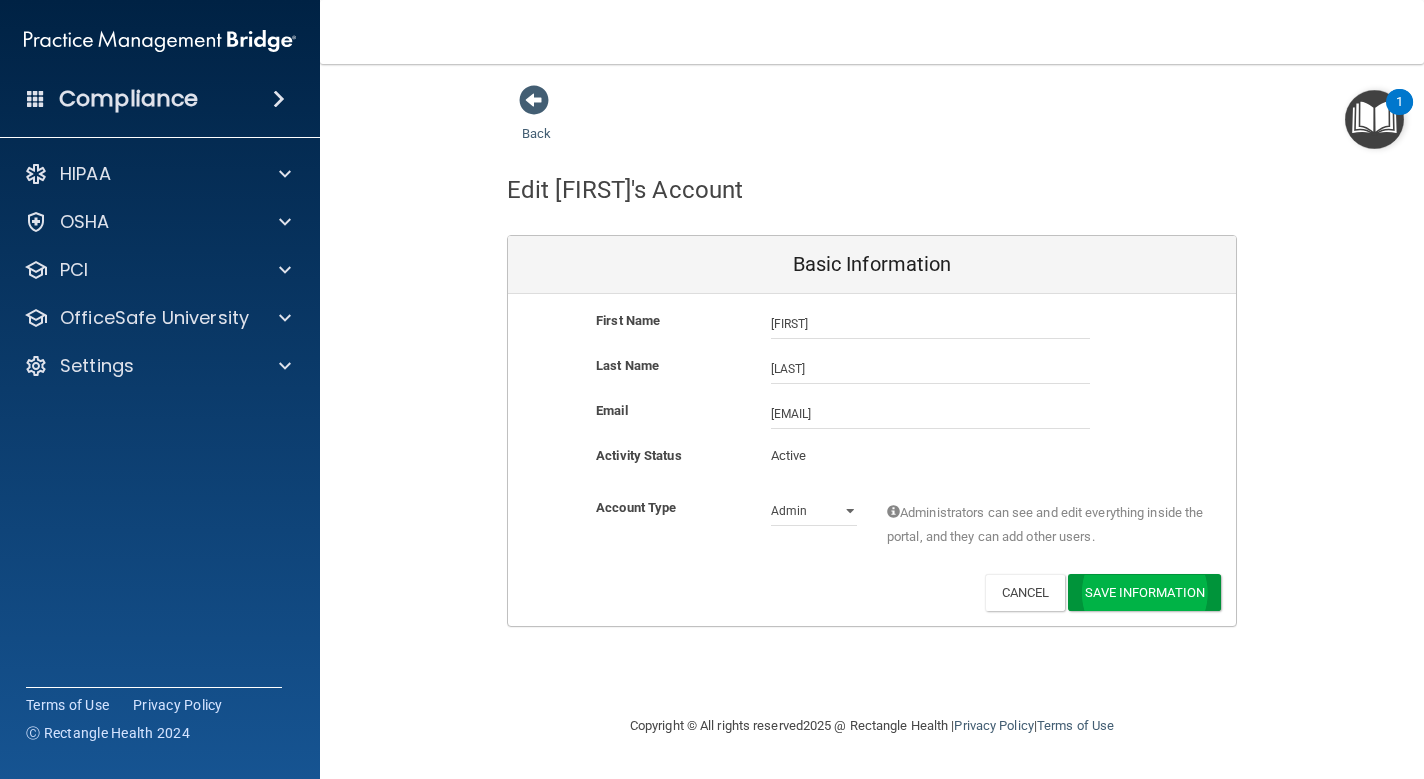 click on "Save Information" at bounding box center [1144, 592] 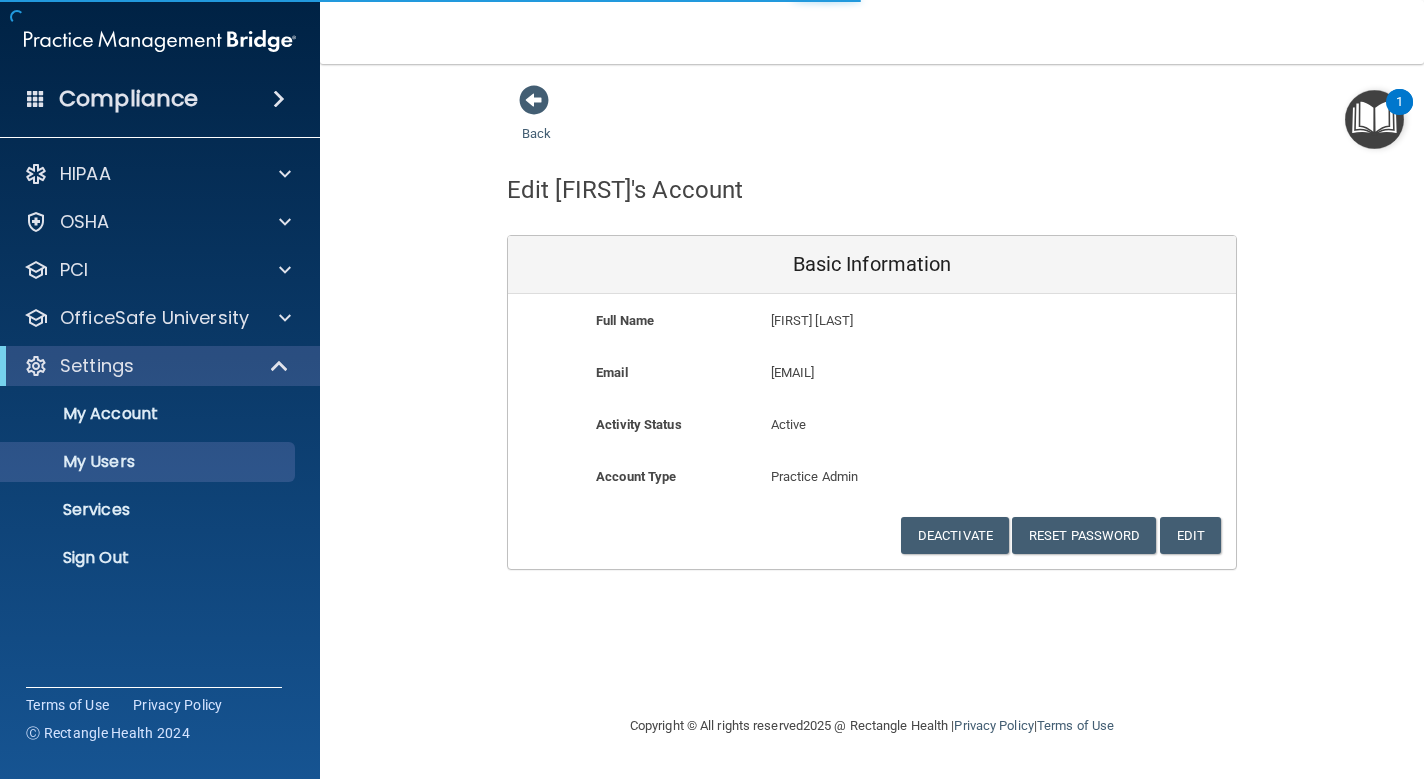 select on "20" 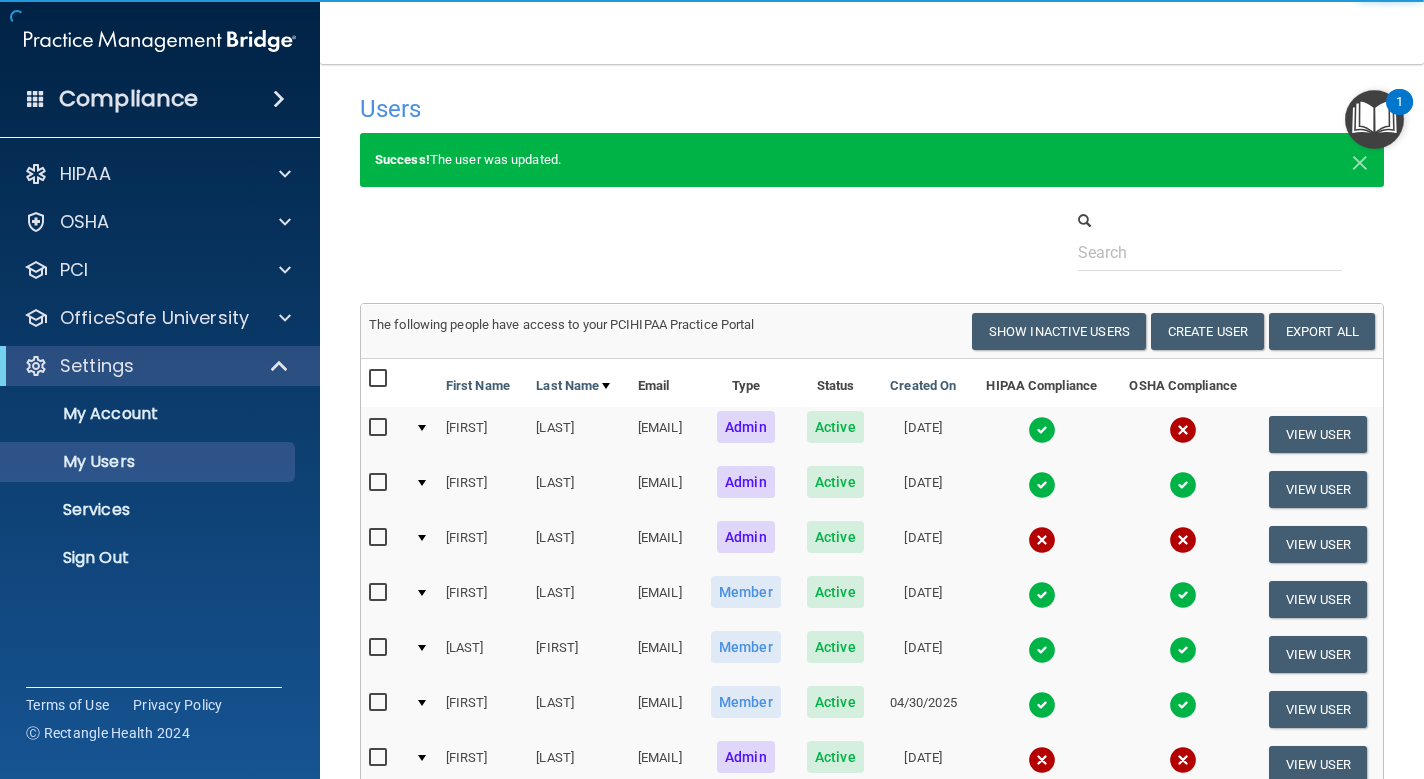 click at bounding box center (872, 240) 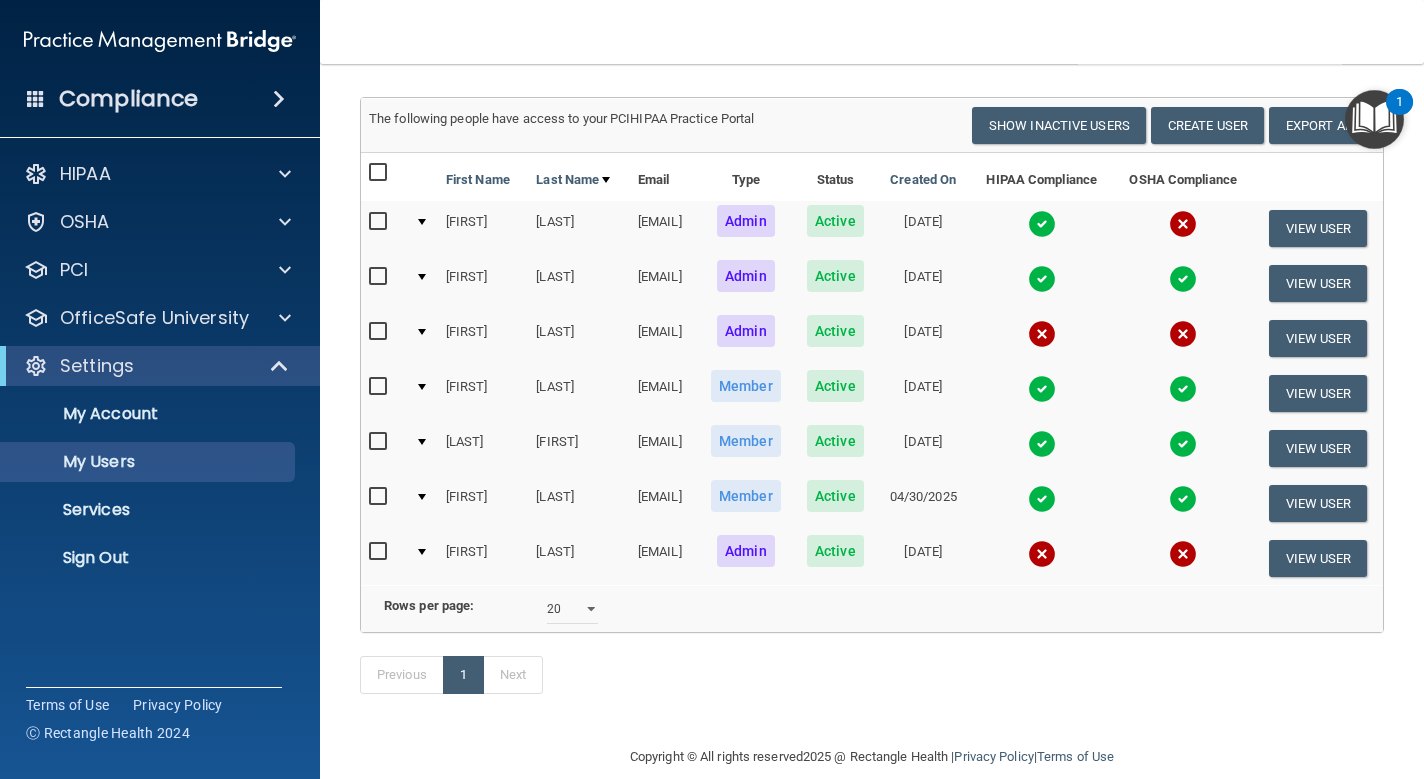 scroll, scrollTop: 207, scrollLeft: 0, axis: vertical 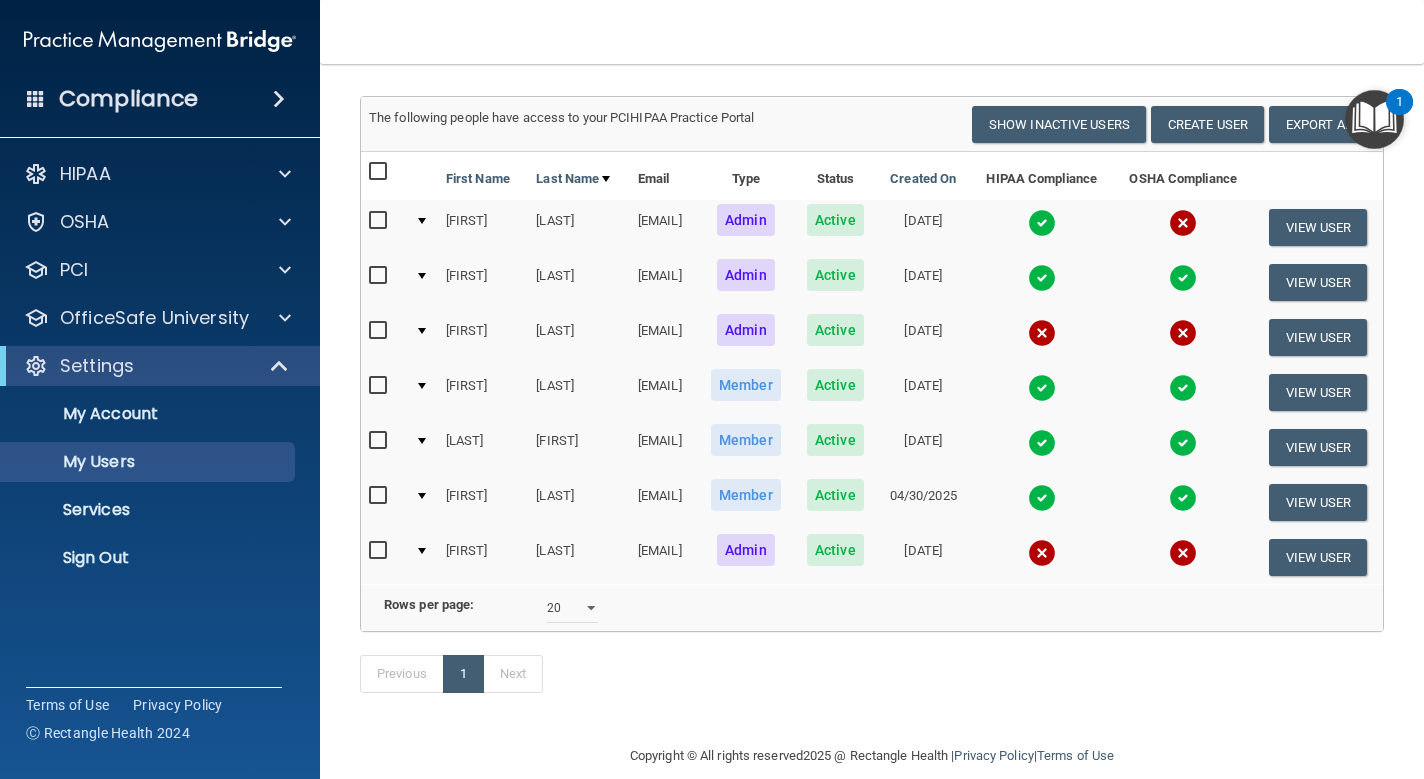 click on "Admin" at bounding box center [745, 227] 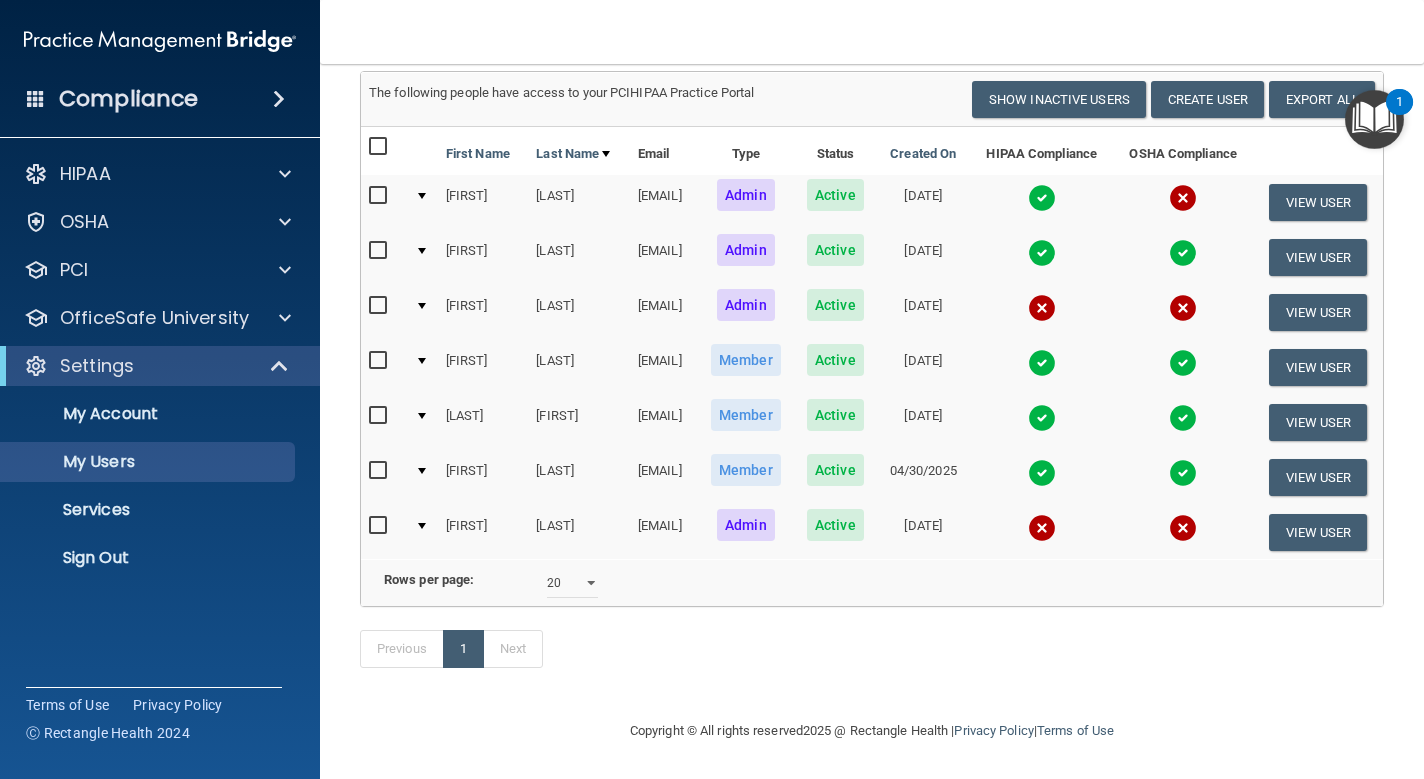 scroll, scrollTop: 235, scrollLeft: 0, axis: vertical 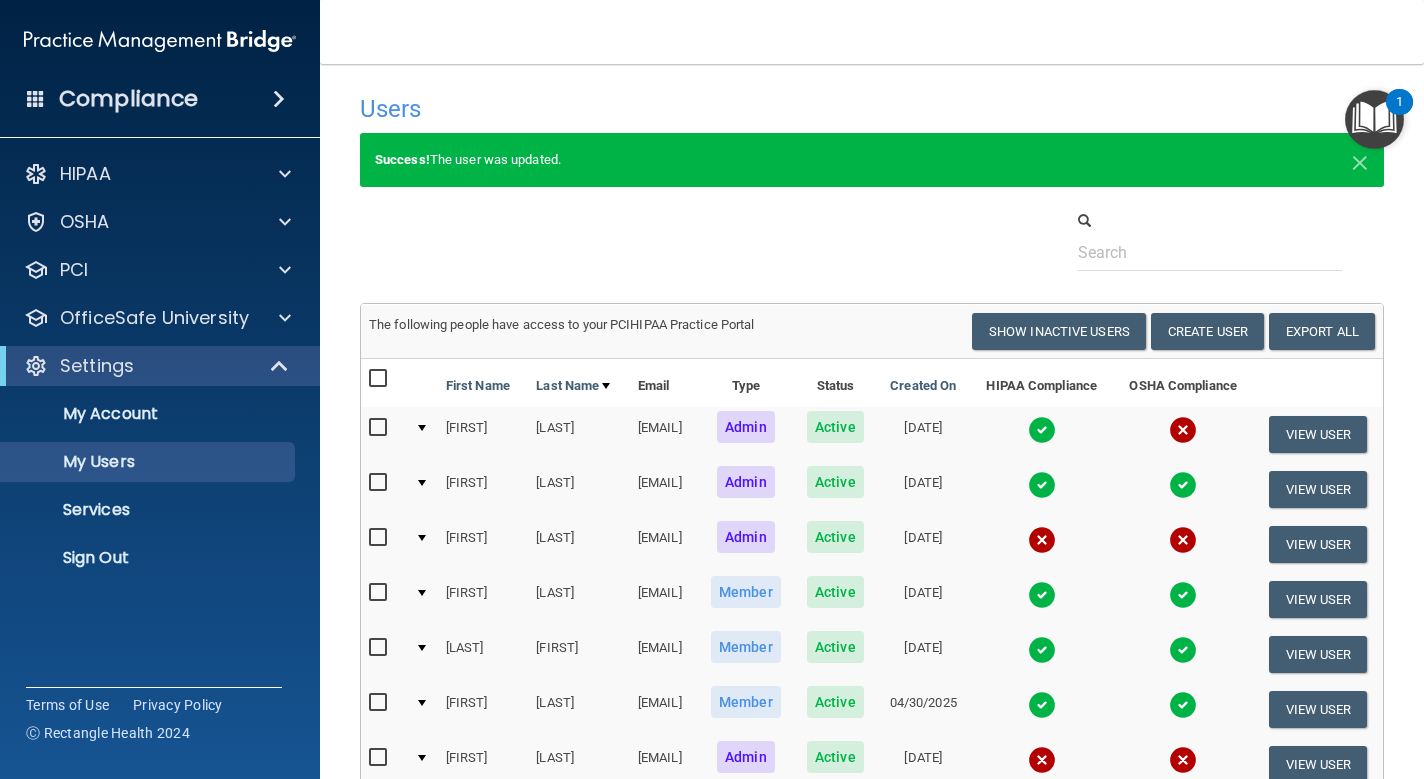 click on "Compliance
HIPAA
Documents and Policies                 Report an Incident               Business Associates               Emergency Planning               Resources               HIPAA Checklist               HIPAA Risk Assessment
OSHA
Documents               Safety Data Sheets               Self-Assessment                Injury and Illness Report                Resources
PCI
PCI Compliance                Merchant Savings Calculator
OfficeSafe University
HIPAA Training                   OSHA Training                   Continuing Education
Settings
My Account" at bounding box center (160, 389) 